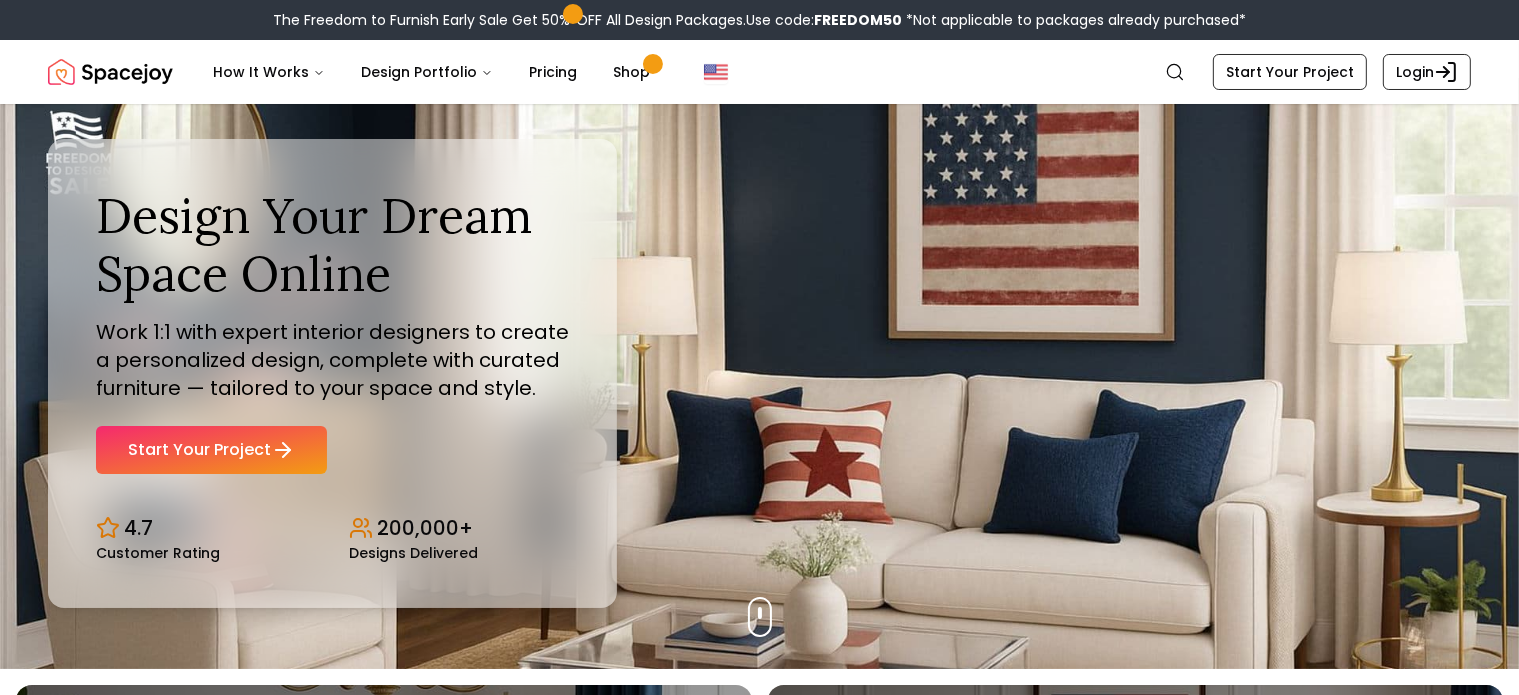 scroll, scrollTop: 0, scrollLeft: 0, axis: both 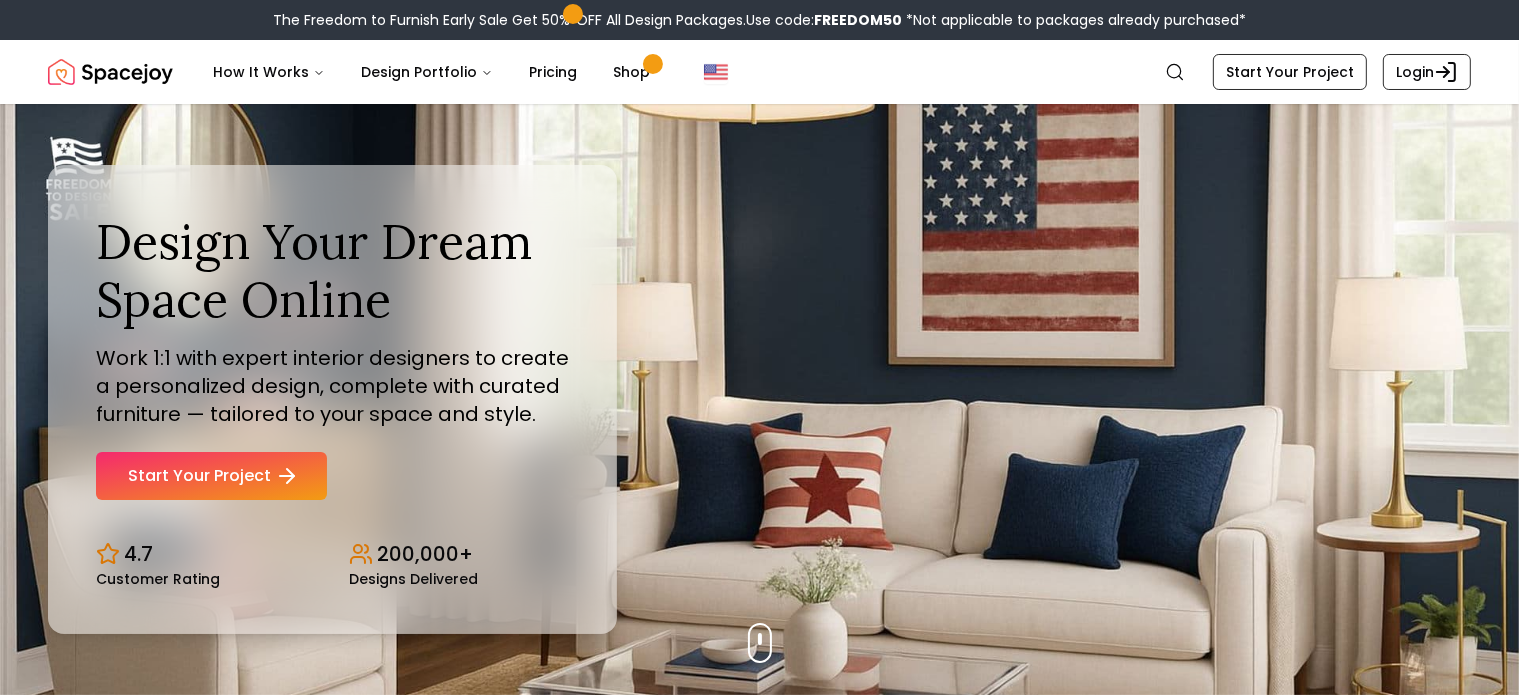 click on "Start Your Project" at bounding box center [211, 476] 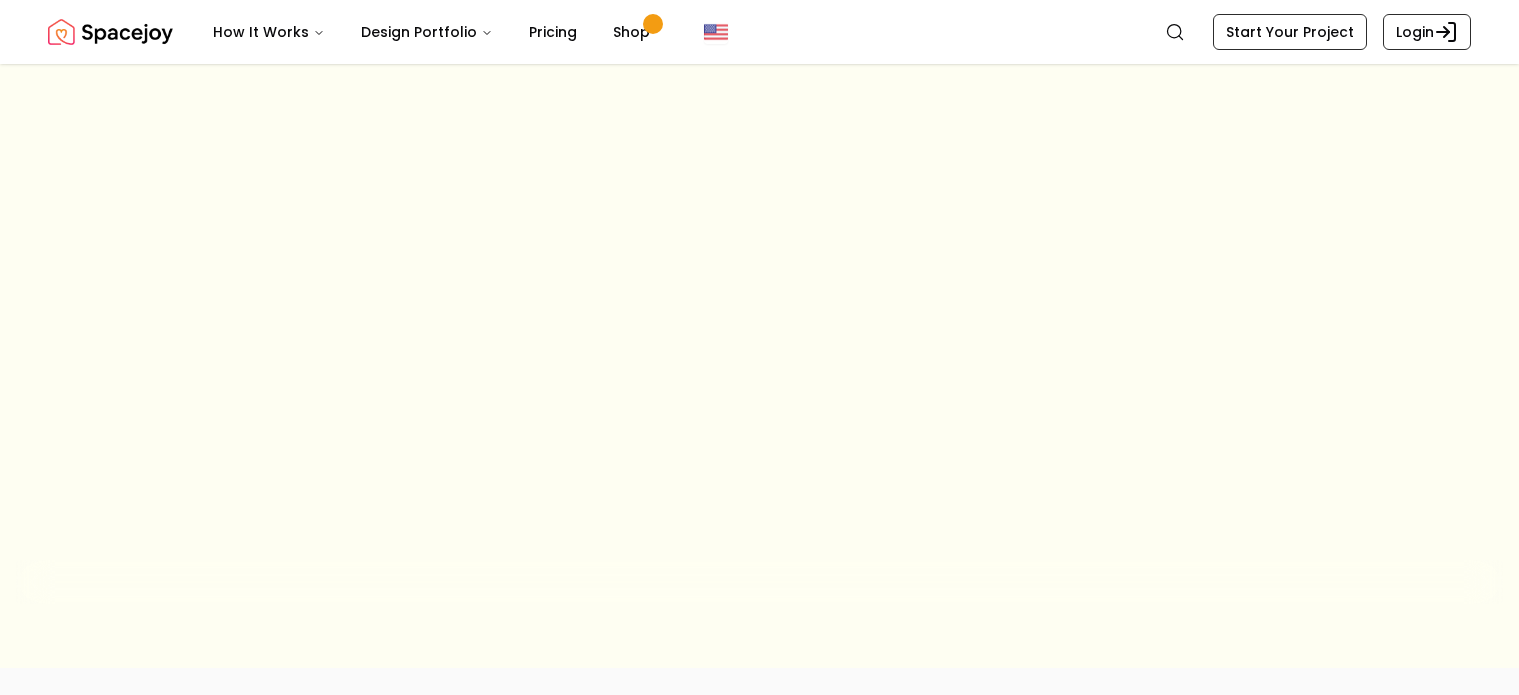 scroll, scrollTop: 42, scrollLeft: 0, axis: vertical 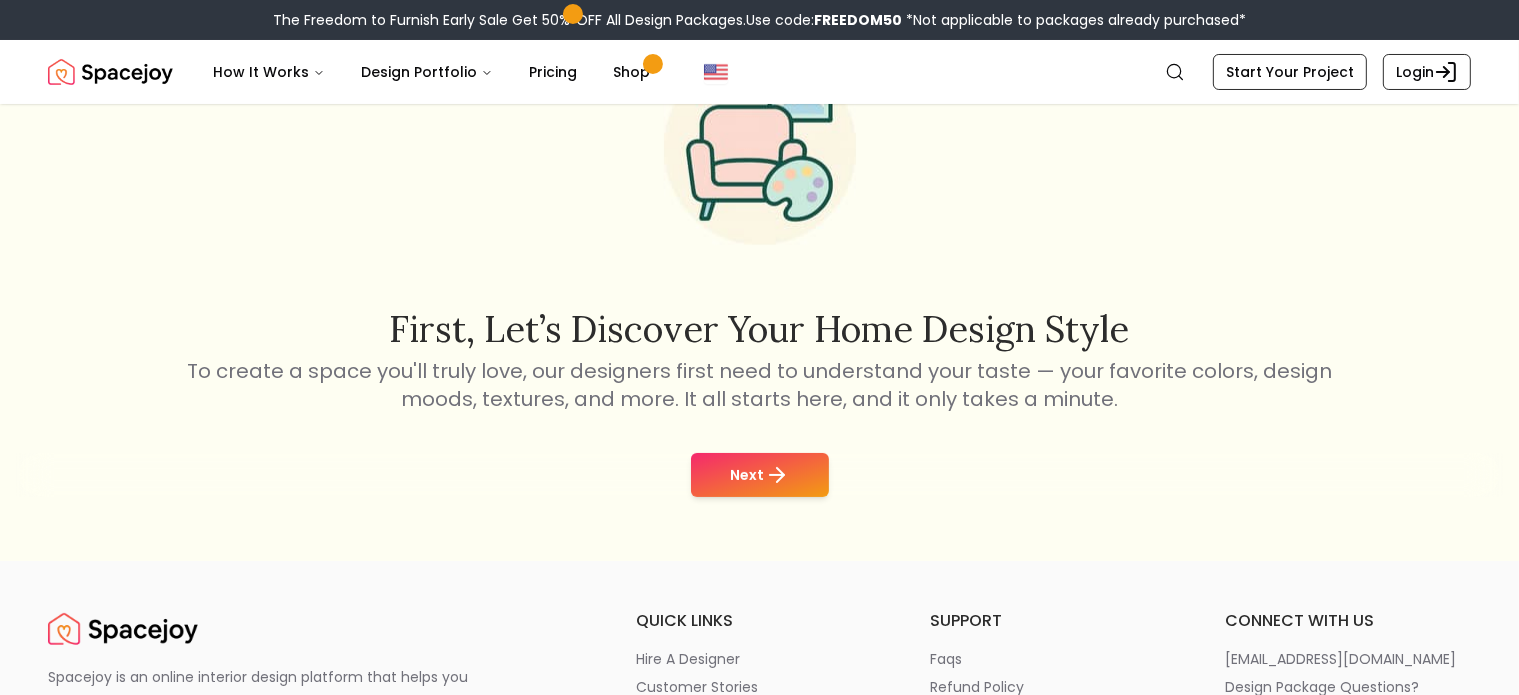 click 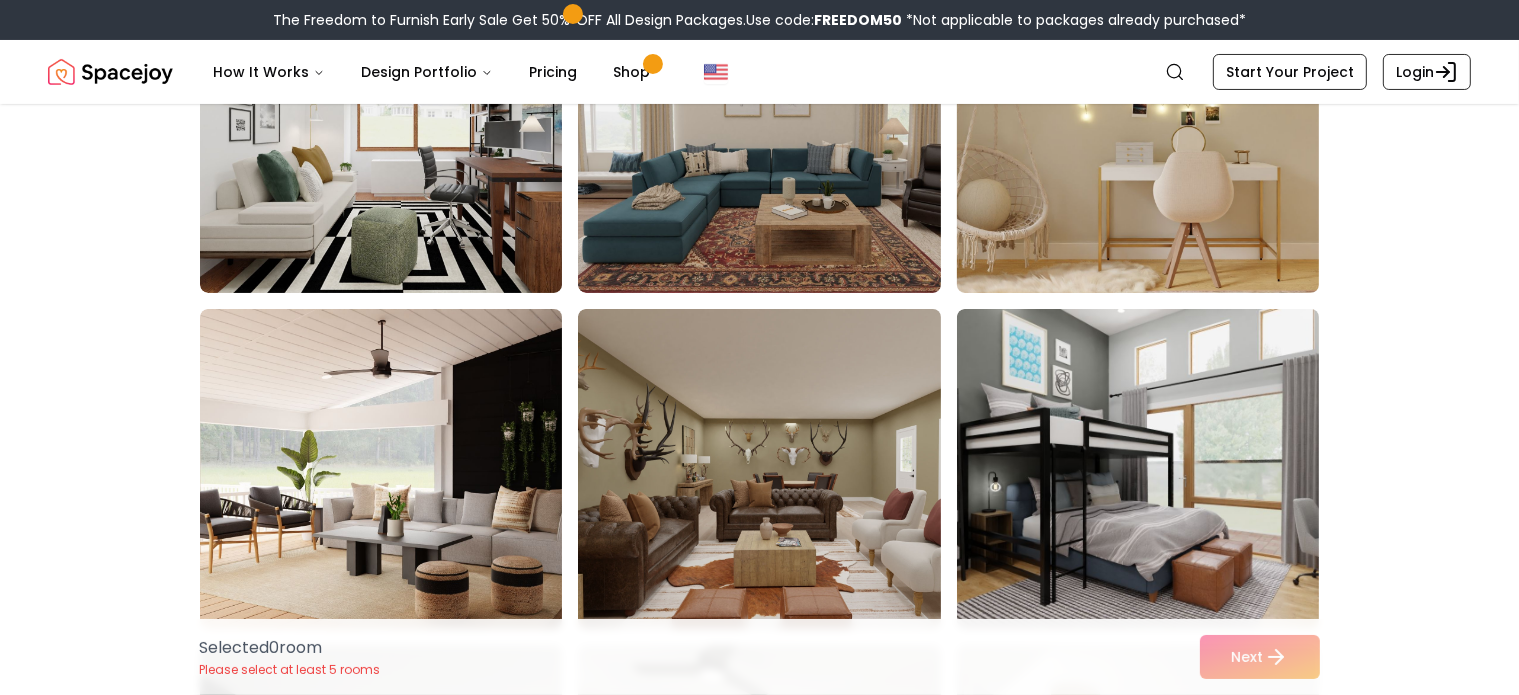 scroll, scrollTop: 300, scrollLeft: 0, axis: vertical 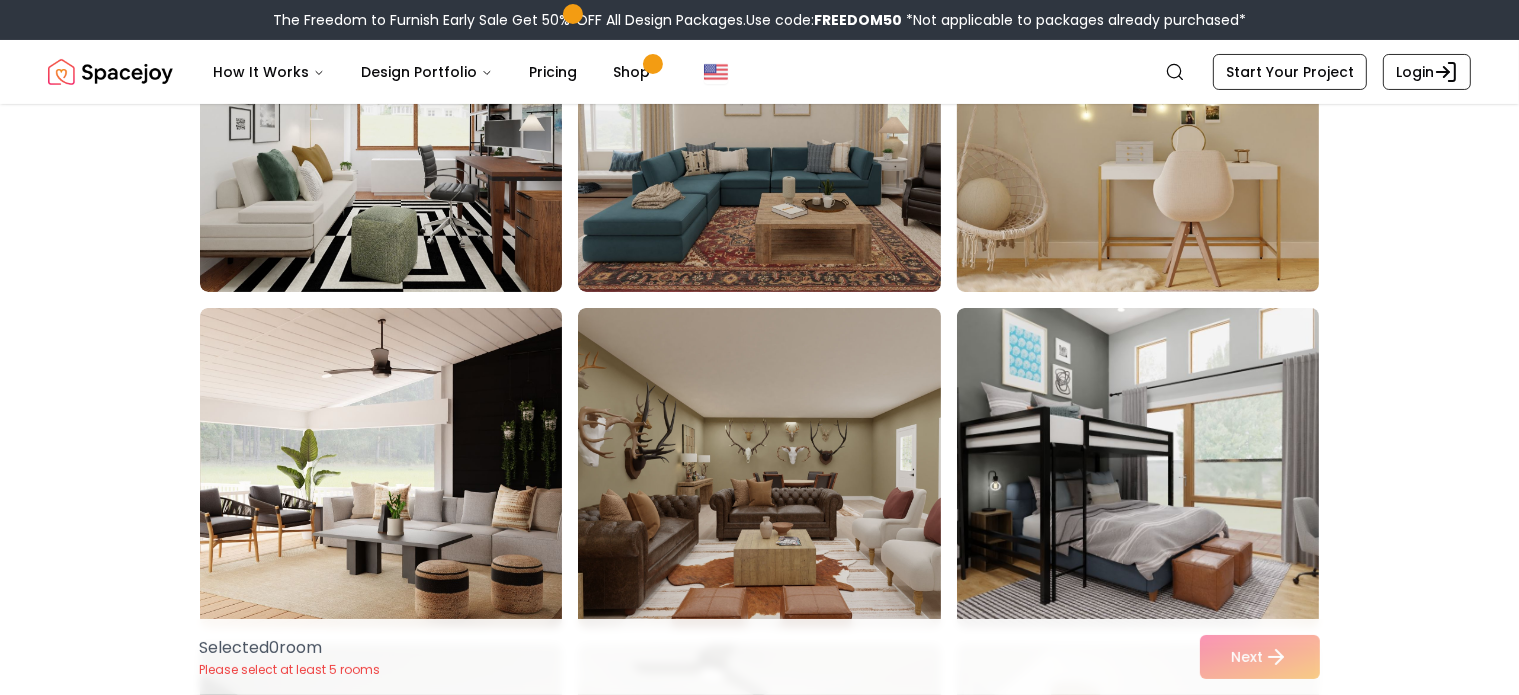 click at bounding box center (1157, 132) 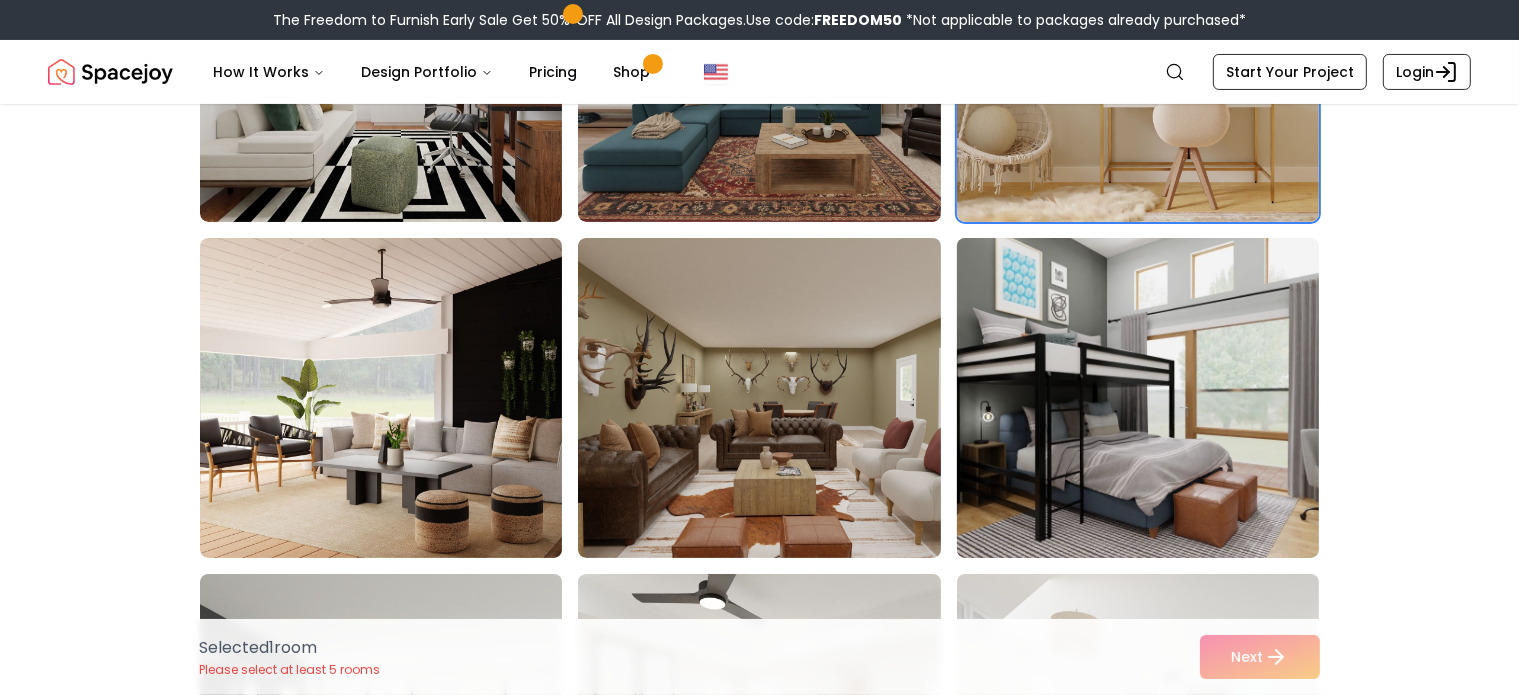 scroll, scrollTop: 372, scrollLeft: 0, axis: vertical 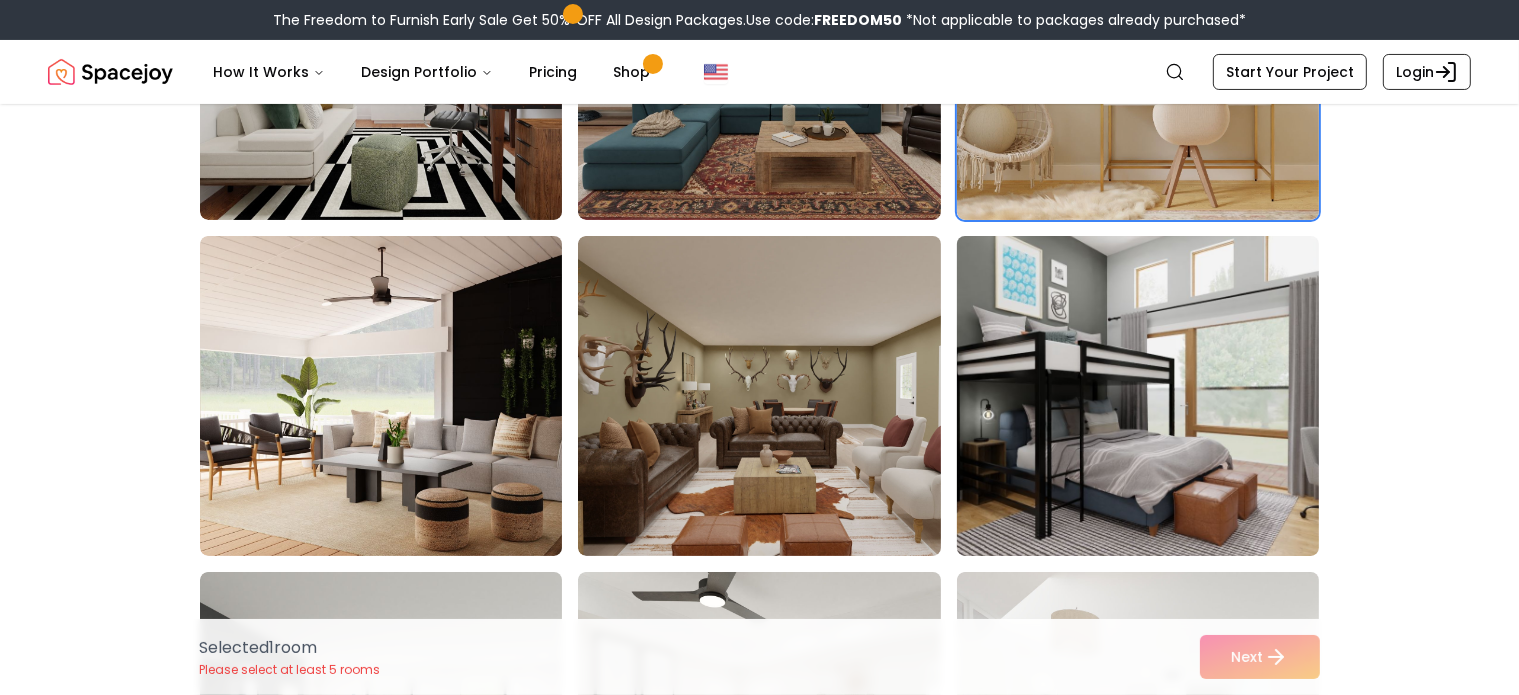 click at bounding box center [1157, 396] 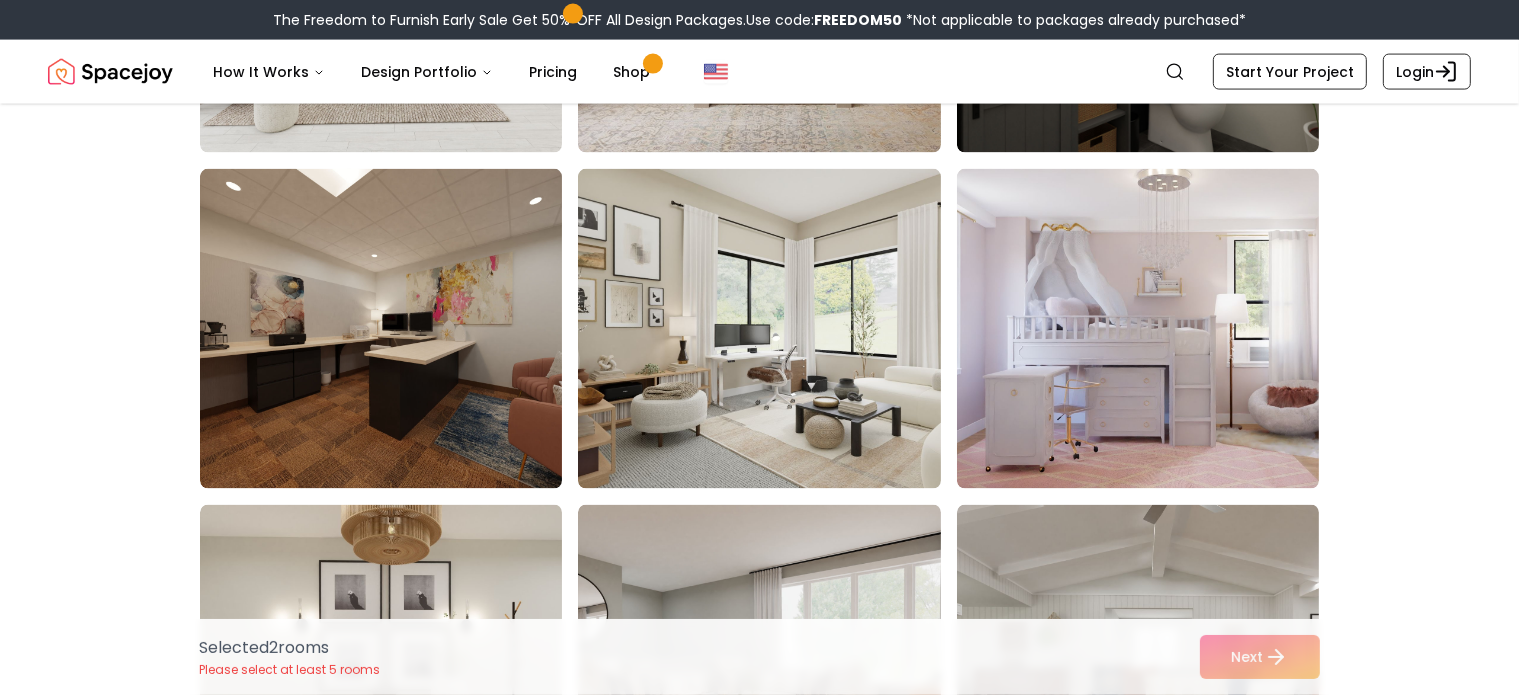 scroll, scrollTop: 3132, scrollLeft: 0, axis: vertical 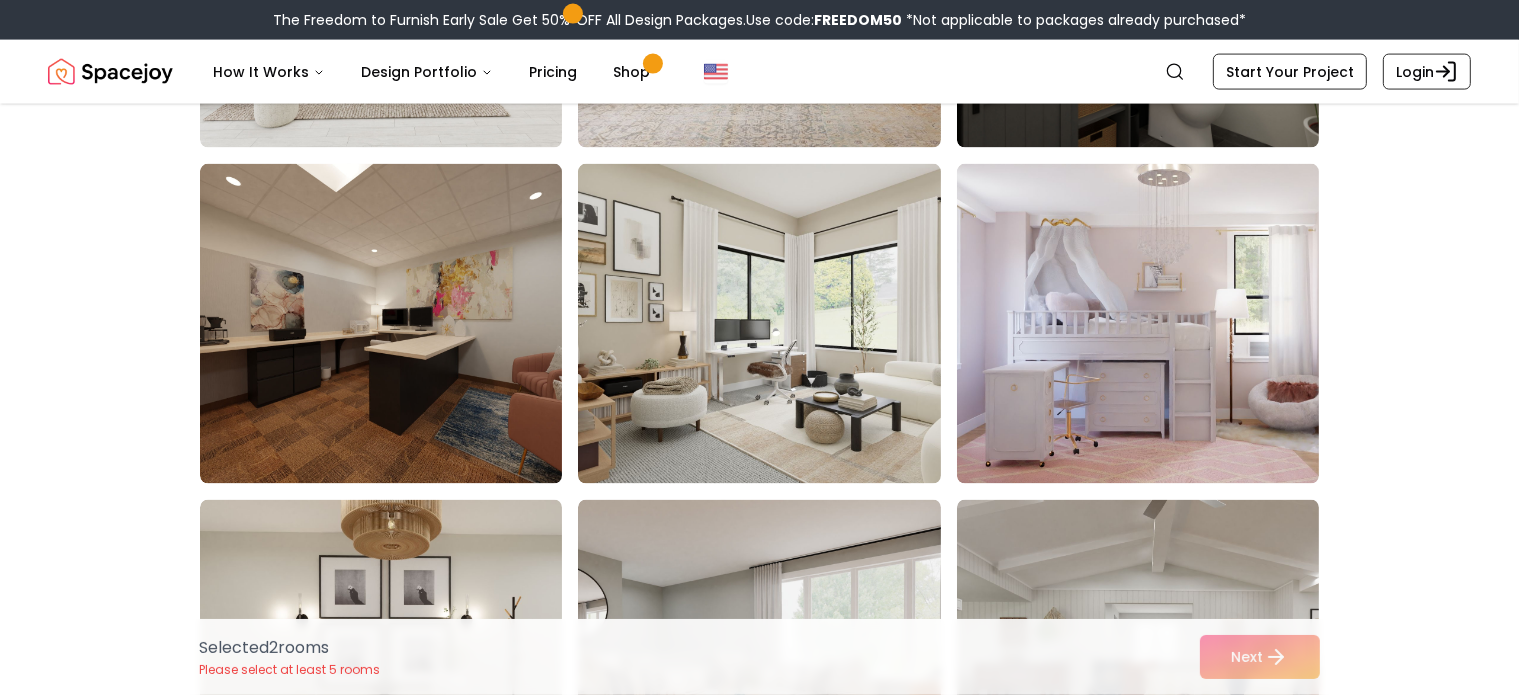 click at bounding box center (1157, 324) 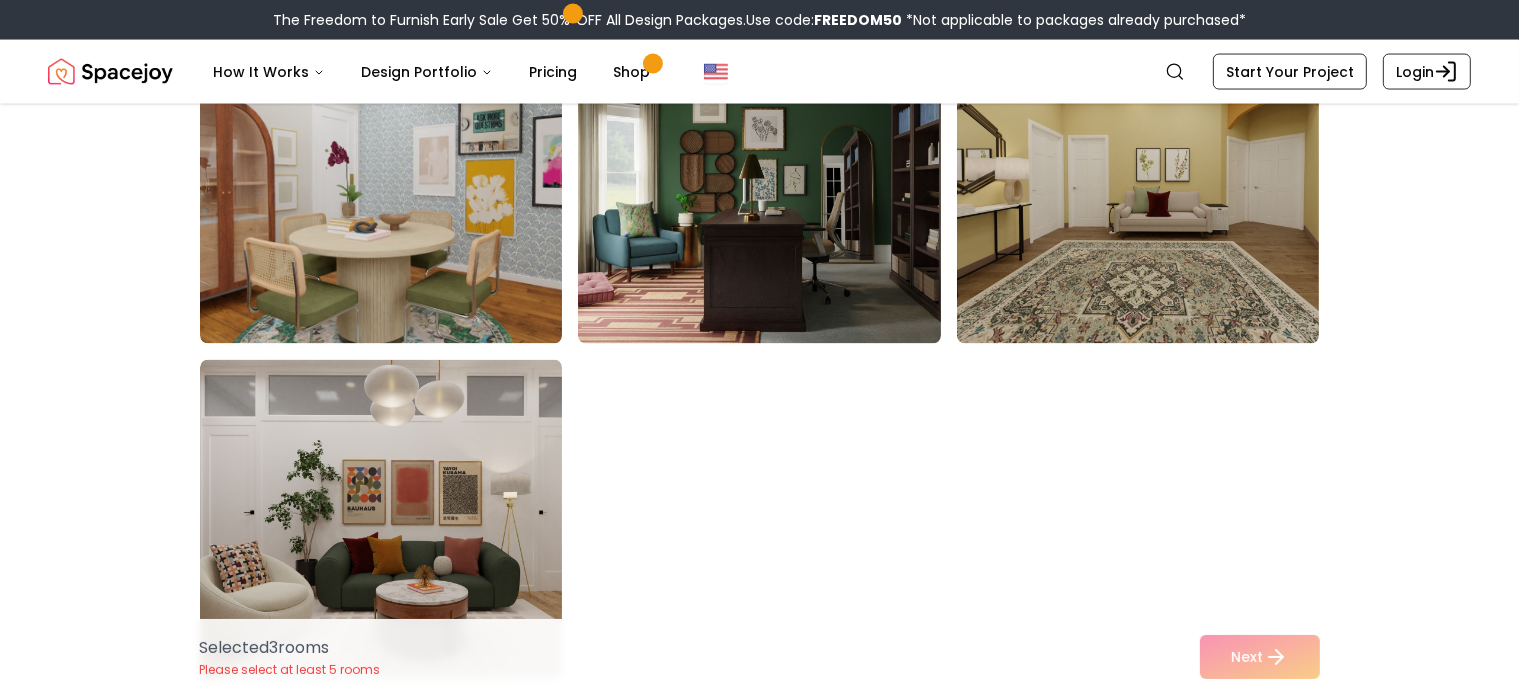 scroll, scrollTop: 10996, scrollLeft: 0, axis: vertical 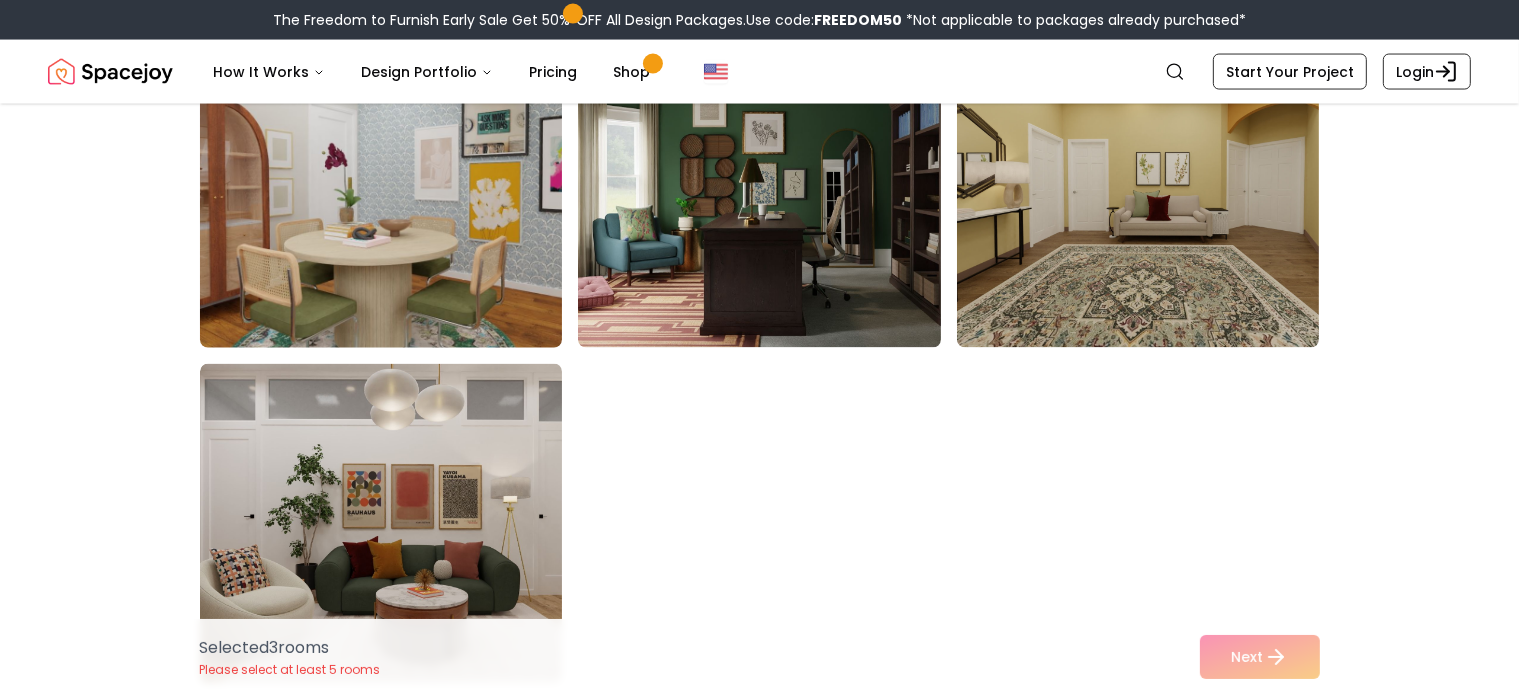 click at bounding box center (400, 188) 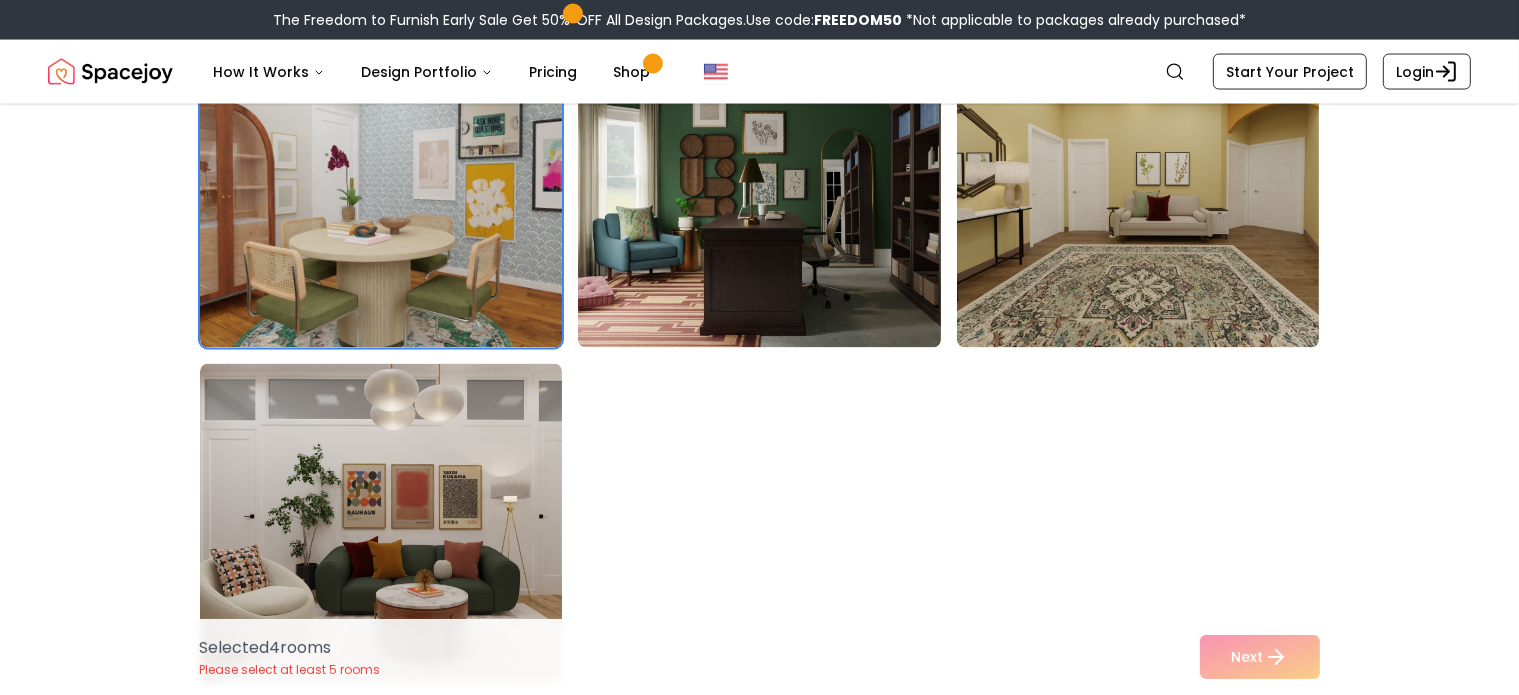 click on "Selected  4  room s Please select at least 5 rooms Next" at bounding box center [760, 657] 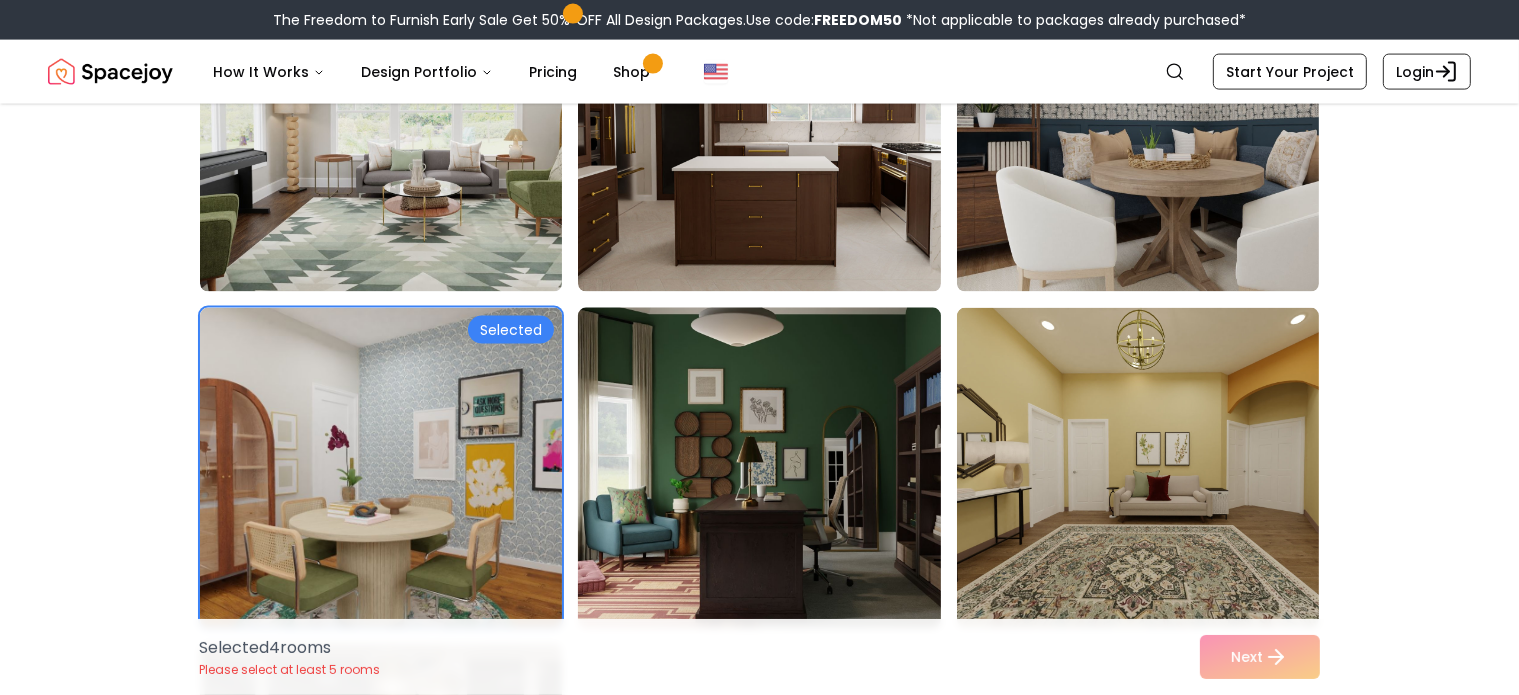 scroll, scrollTop: 10728, scrollLeft: 0, axis: vertical 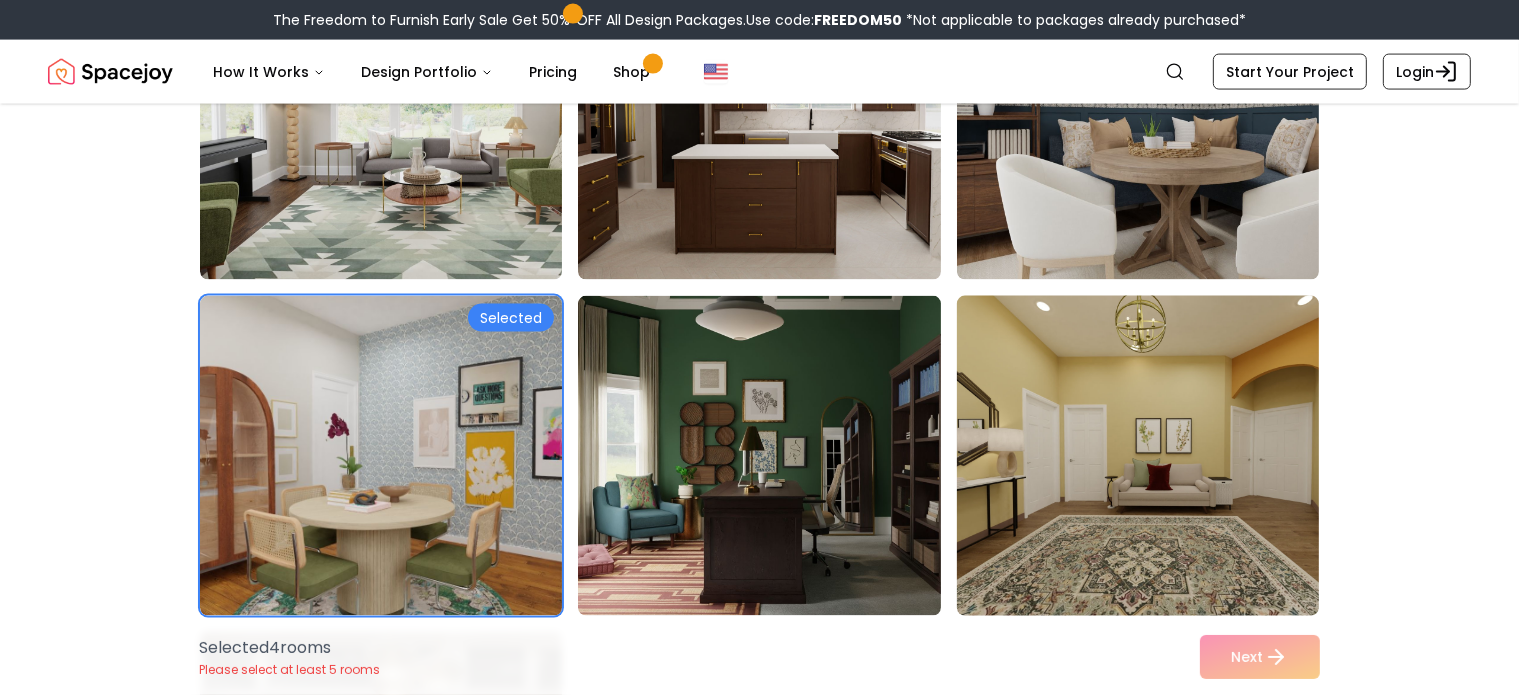 click at bounding box center [1157, 456] 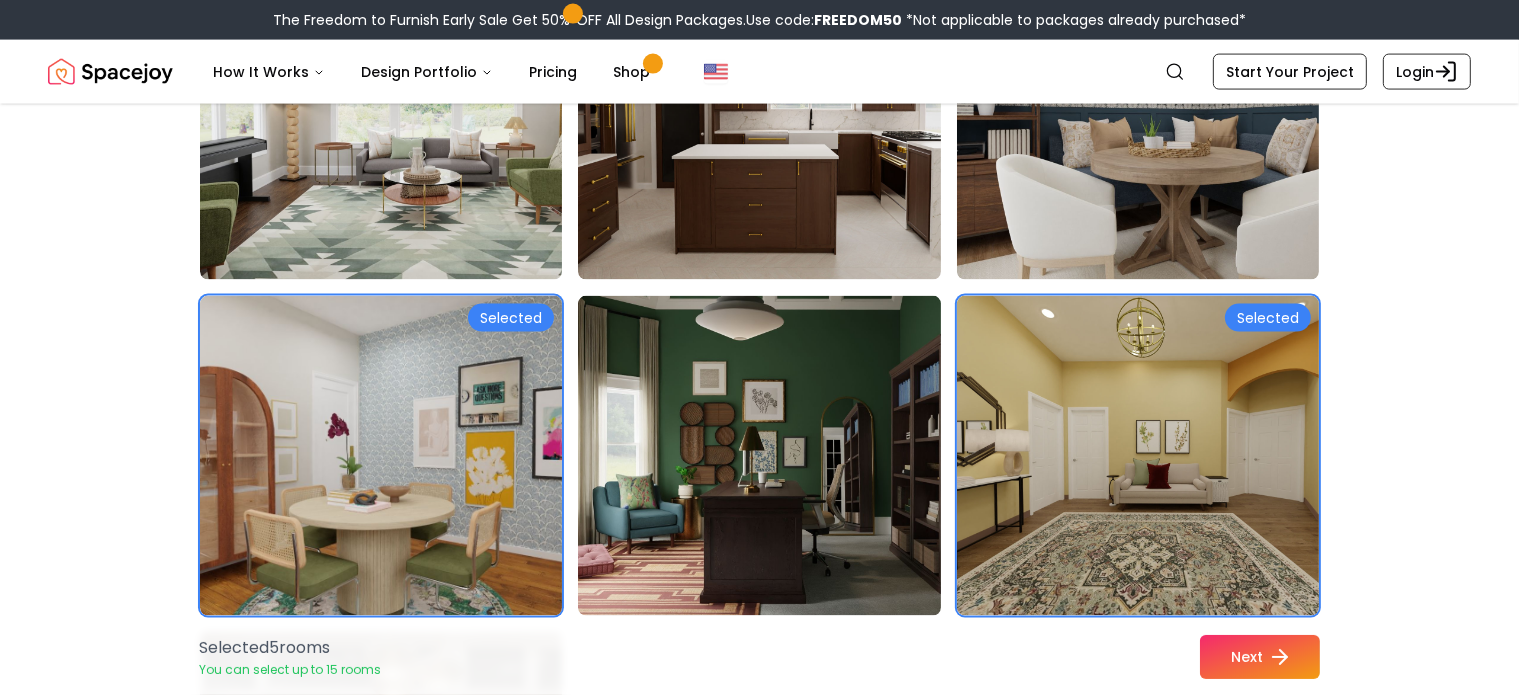 click on "Next" at bounding box center (1260, 657) 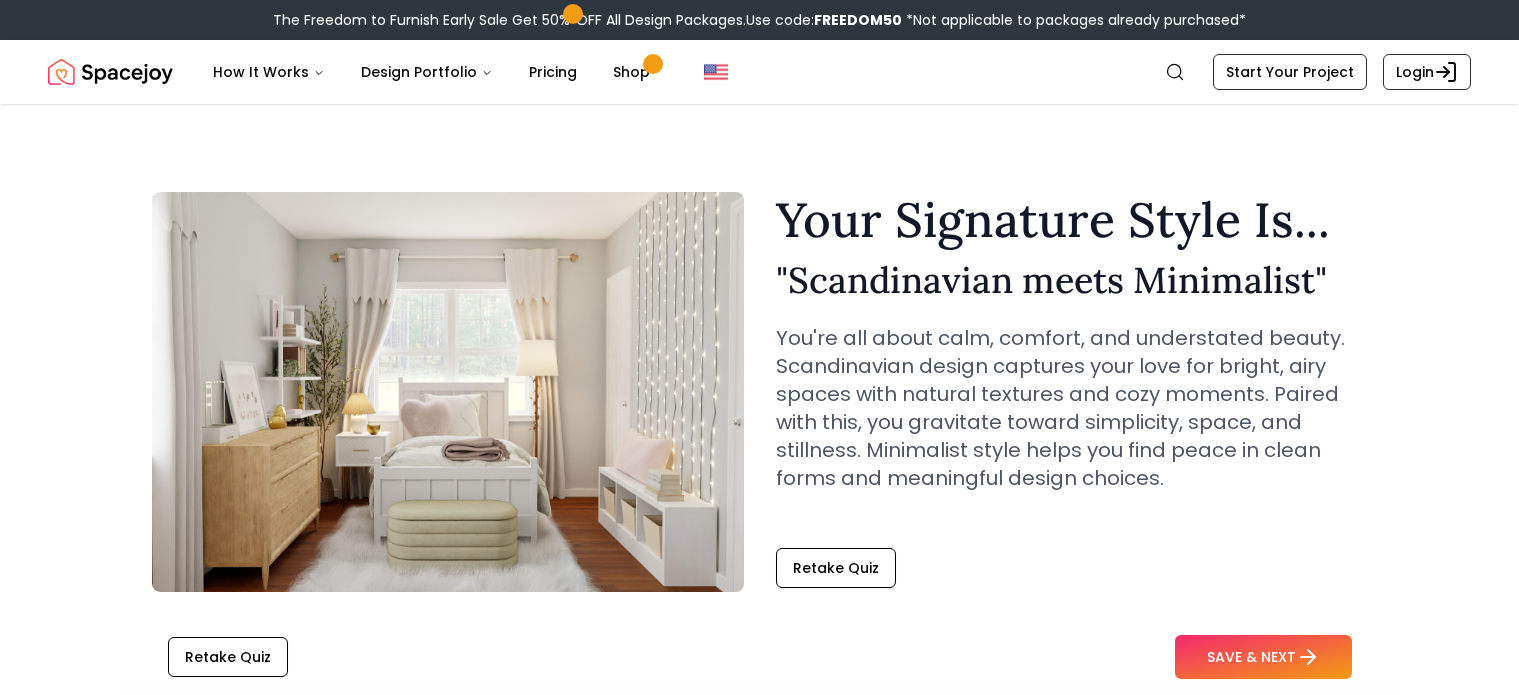 scroll, scrollTop: 0, scrollLeft: 0, axis: both 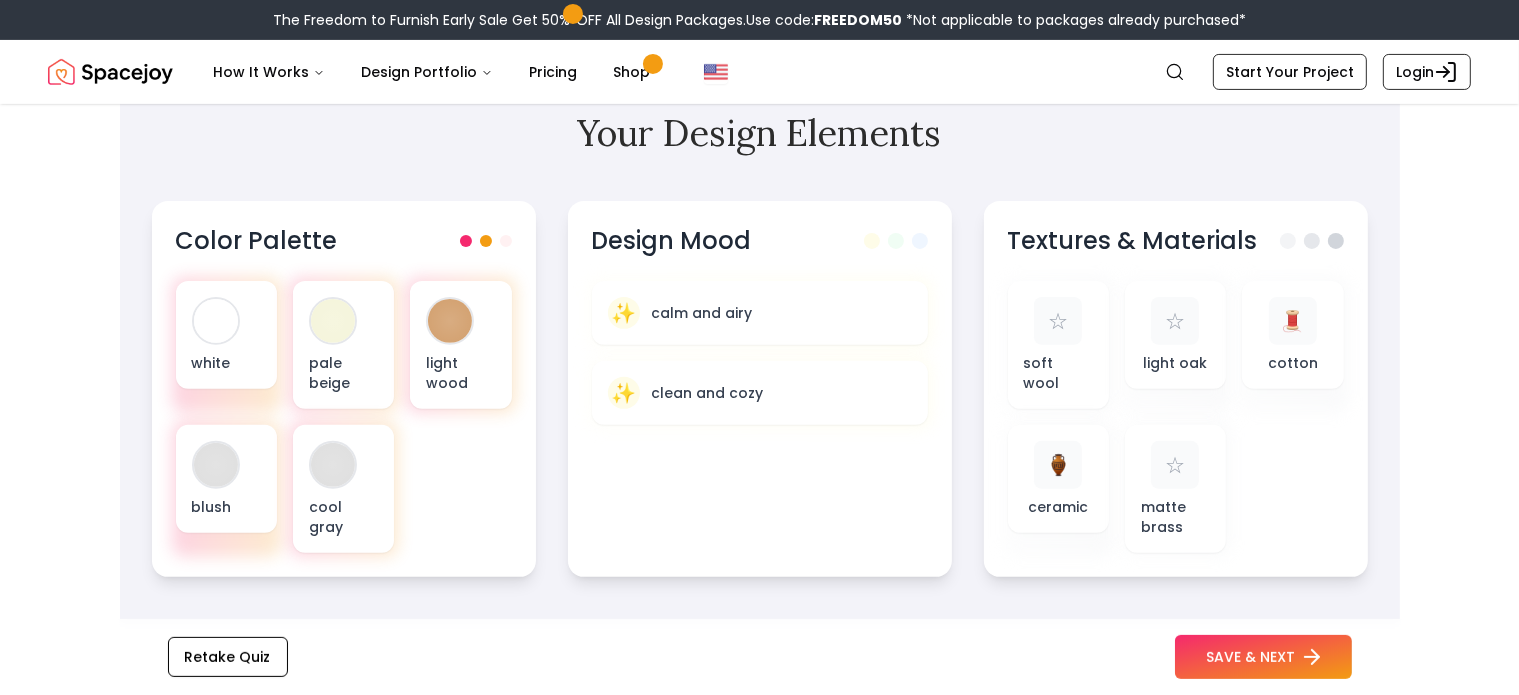 click on "SAVE & NEXT" at bounding box center (1263, 657) 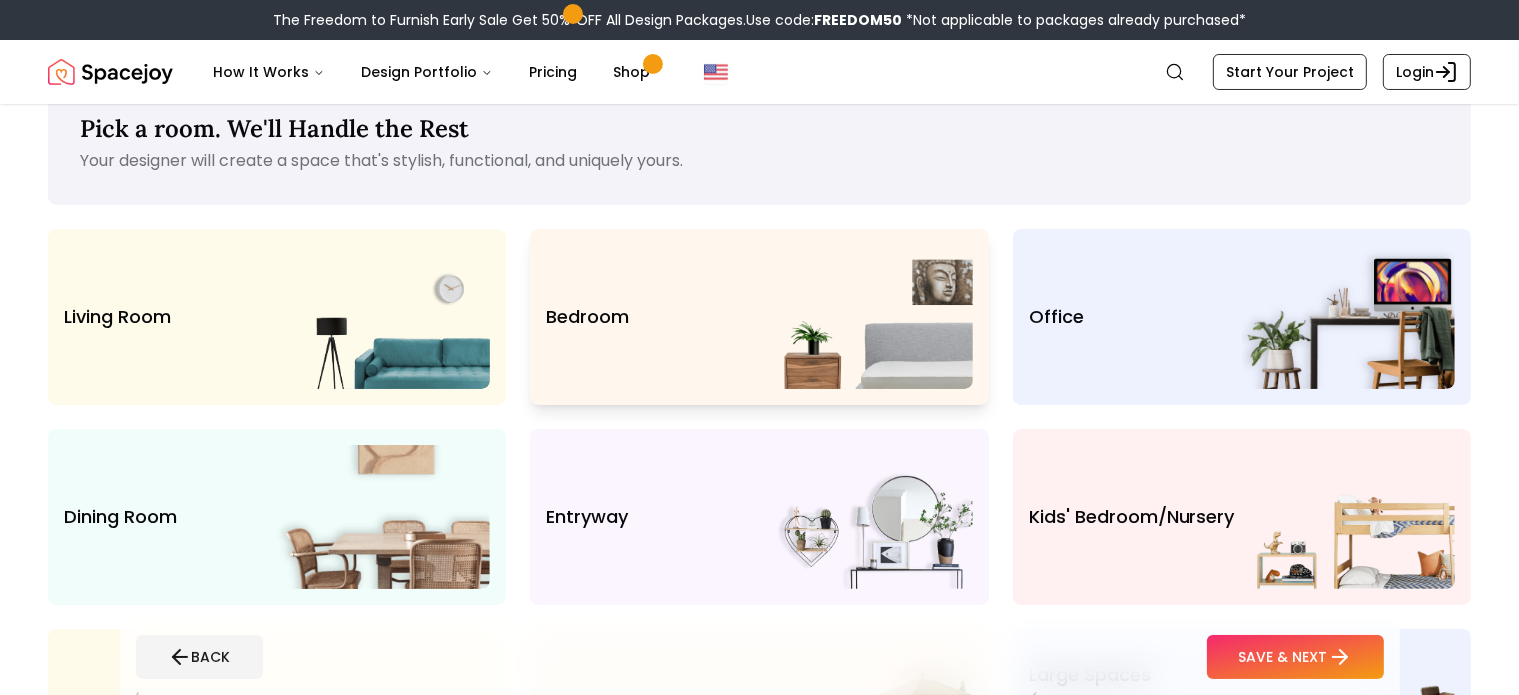 scroll, scrollTop: 40, scrollLeft: 0, axis: vertical 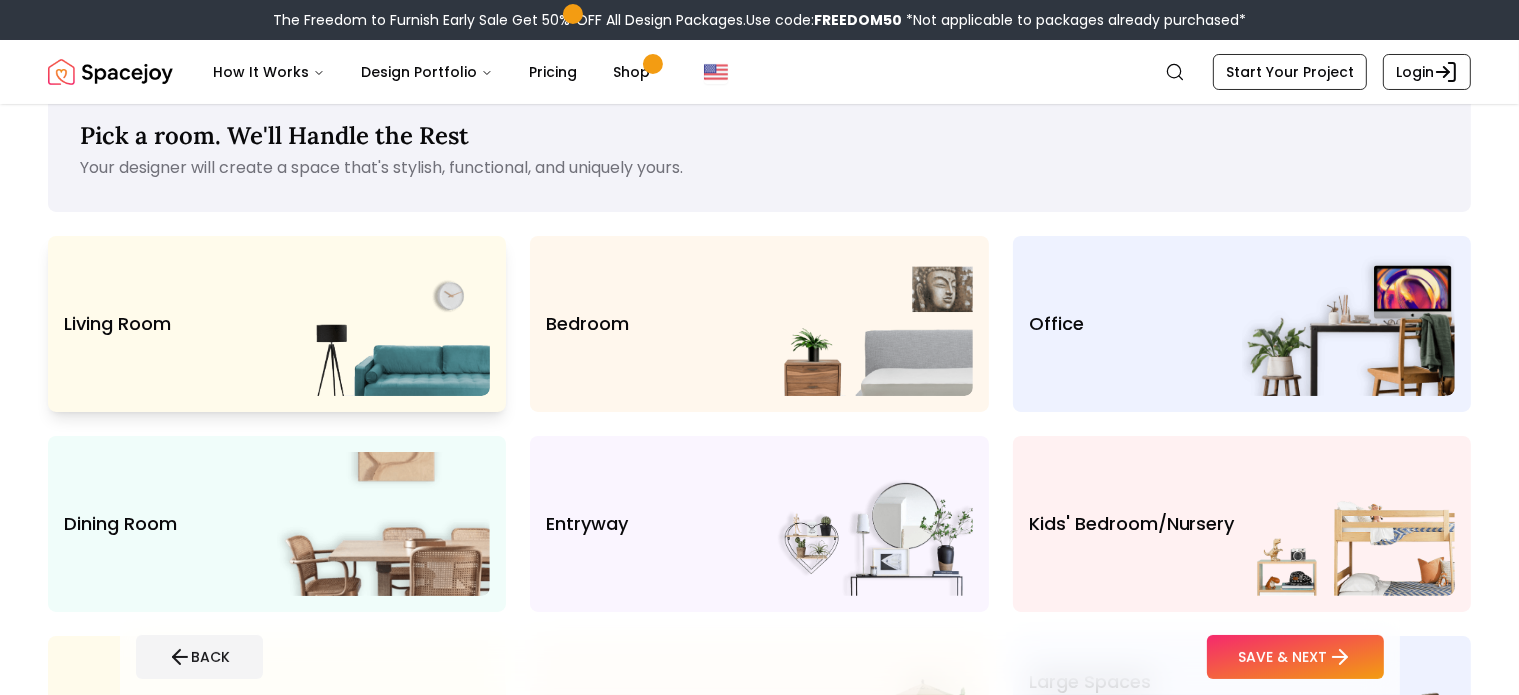 click at bounding box center (383, 324) 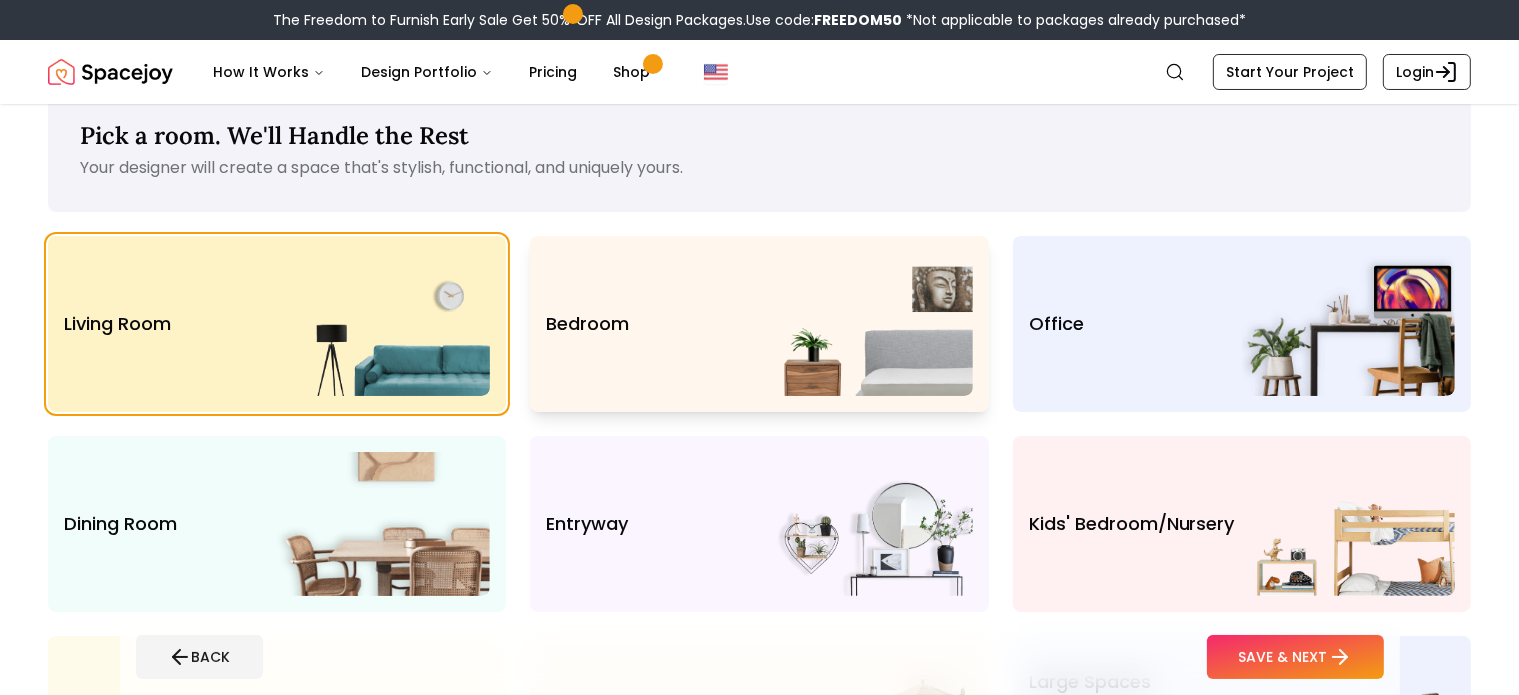 click on "Bedroom" at bounding box center [759, 324] 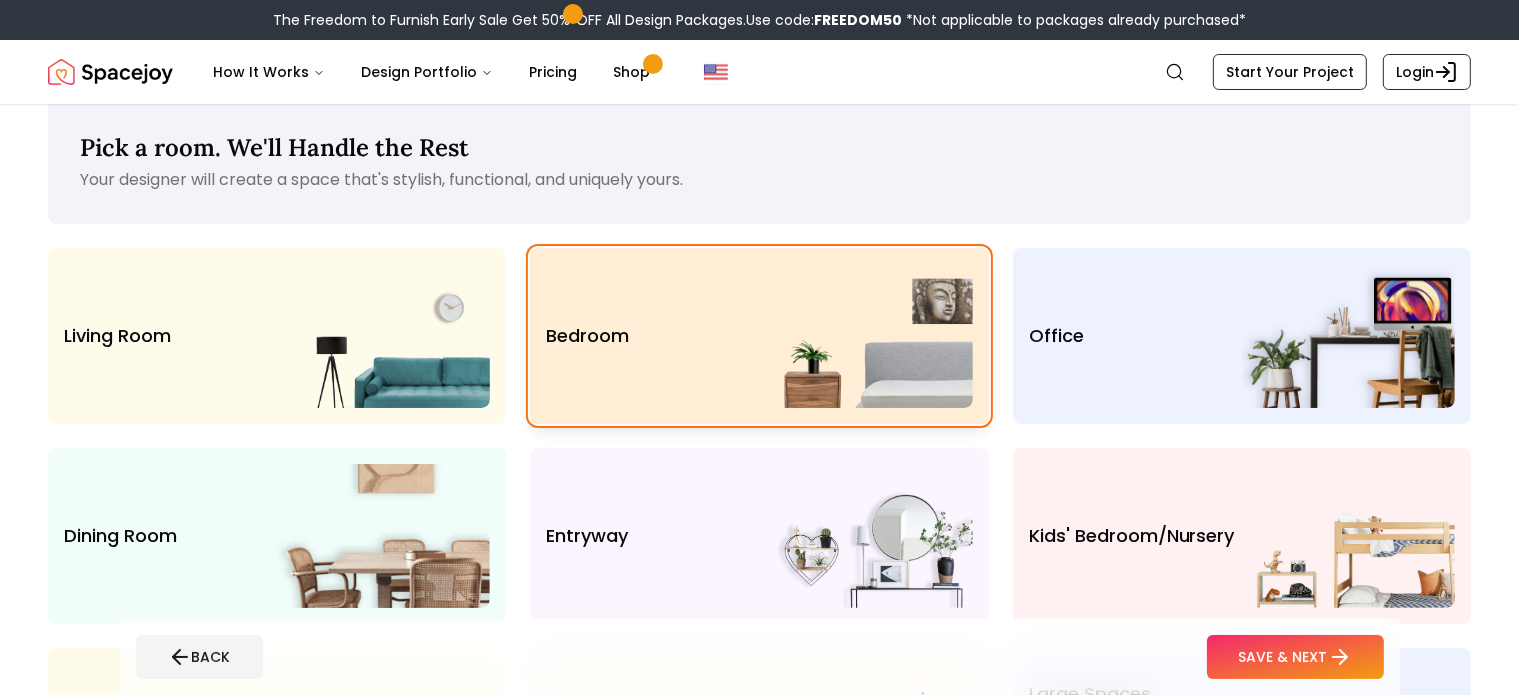 scroll, scrollTop: 24, scrollLeft: 0, axis: vertical 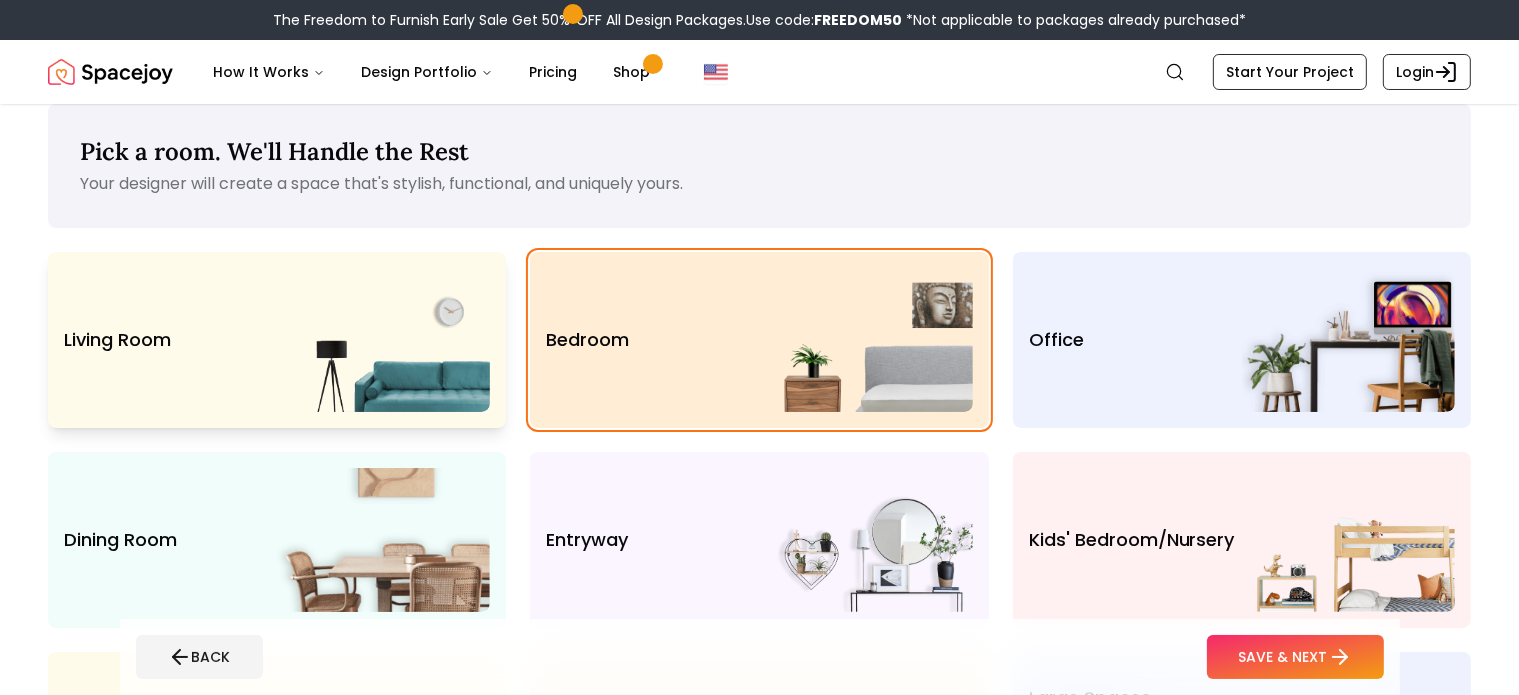 click at bounding box center (383, 340) 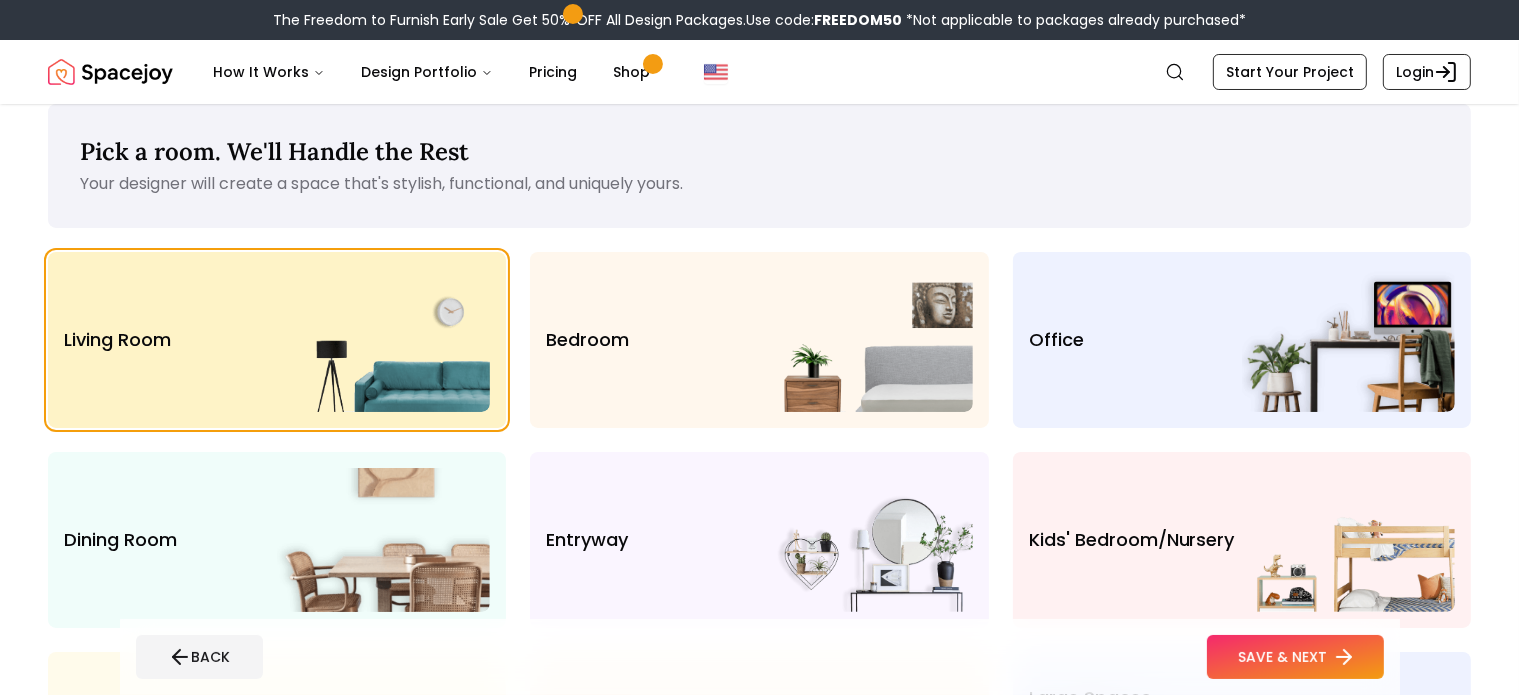 click on "SAVE & NEXT" at bounding box center (1295, 657) 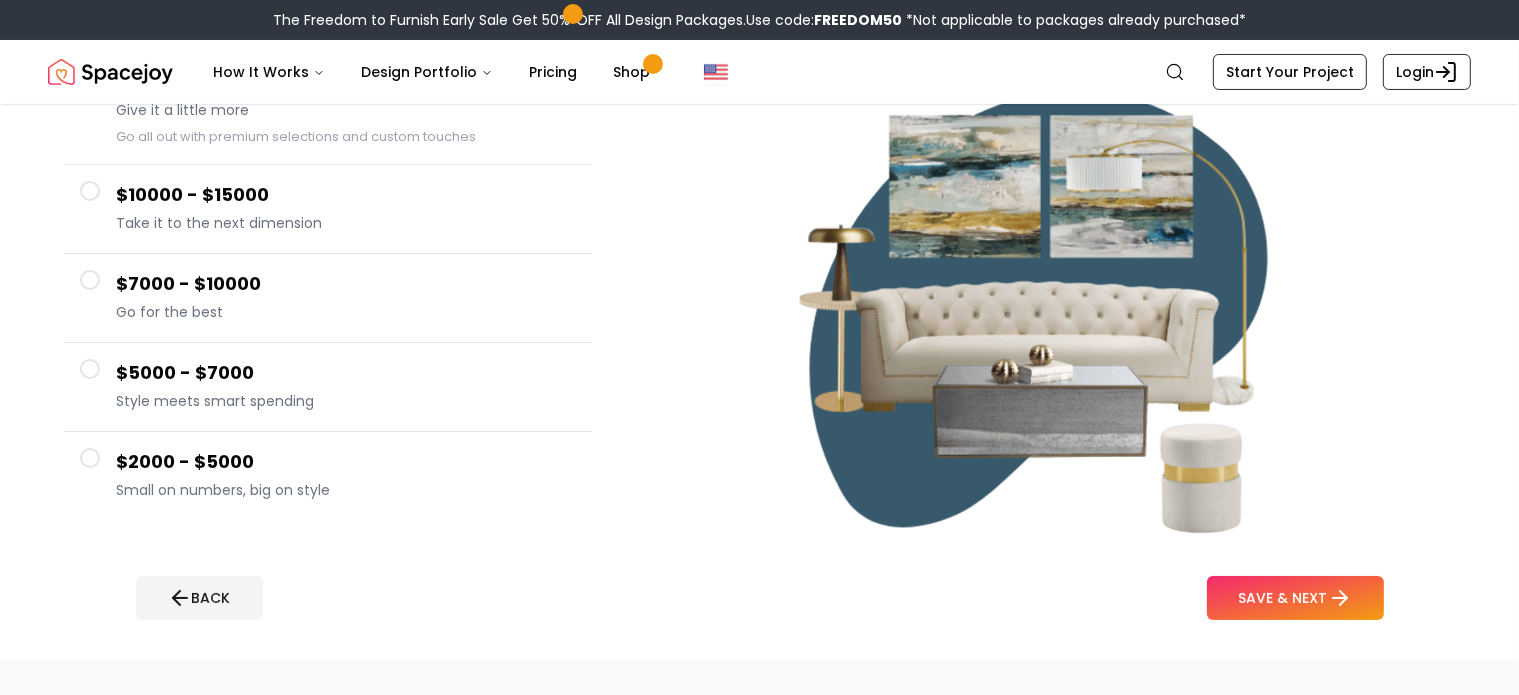 scroll, scrollTop: 243, scrollLeft: 0, axis: vertical 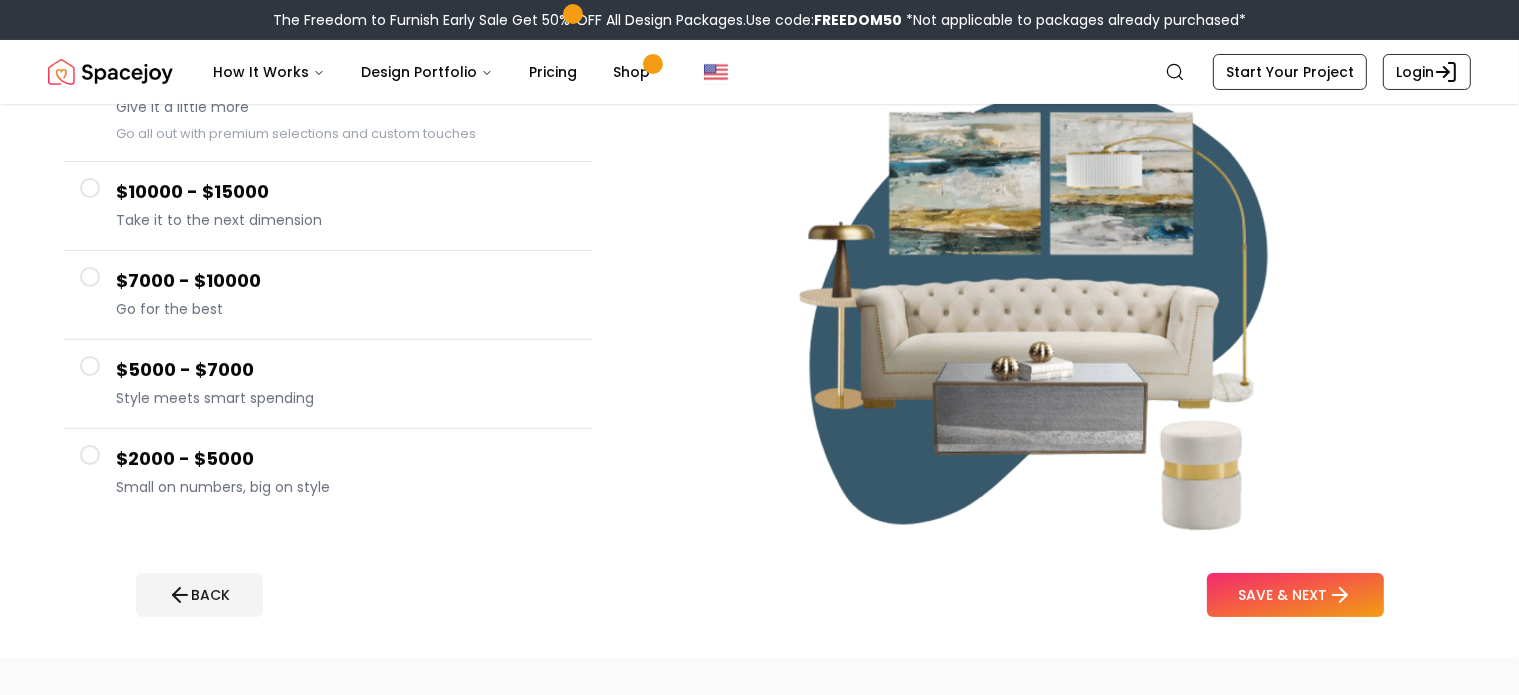 click at bounding box center [90, 455] 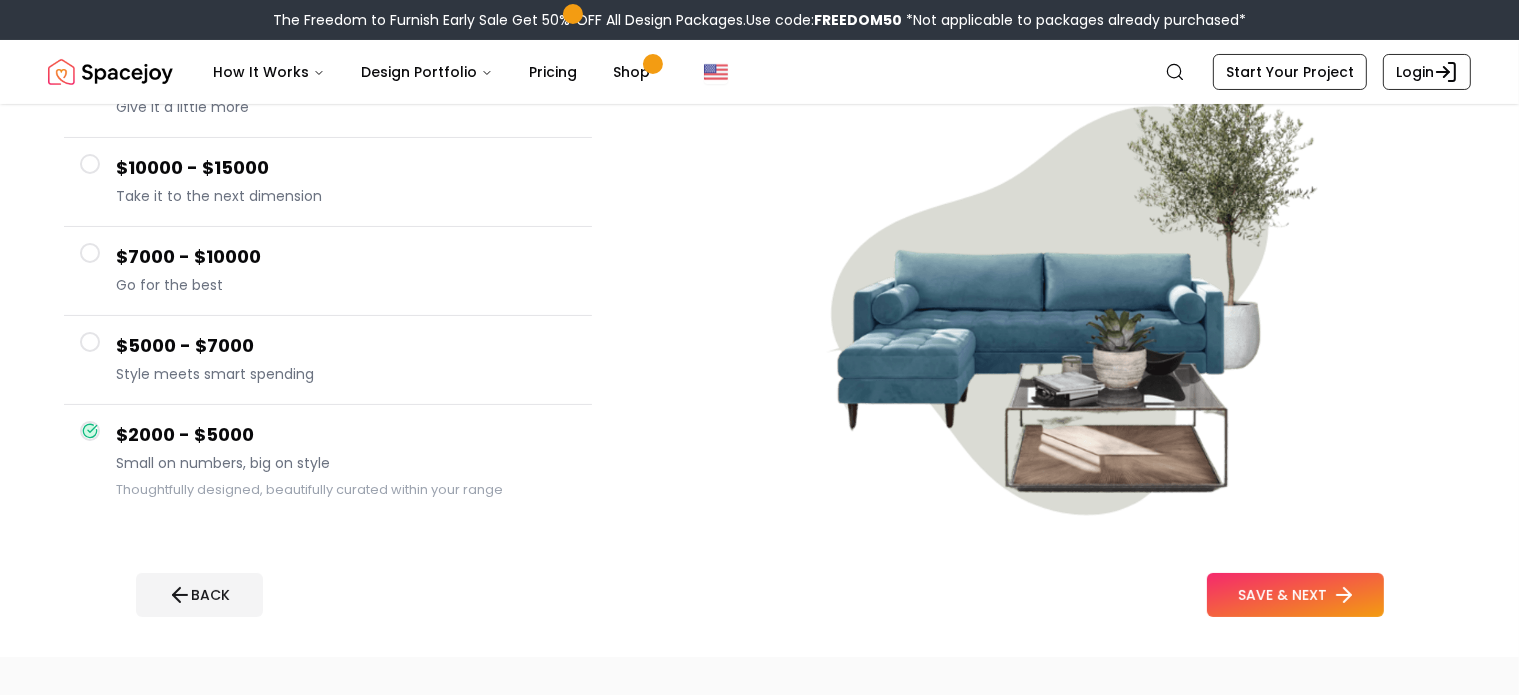 click on "SAVE & NEXT" at bounding box center [1295, 595] 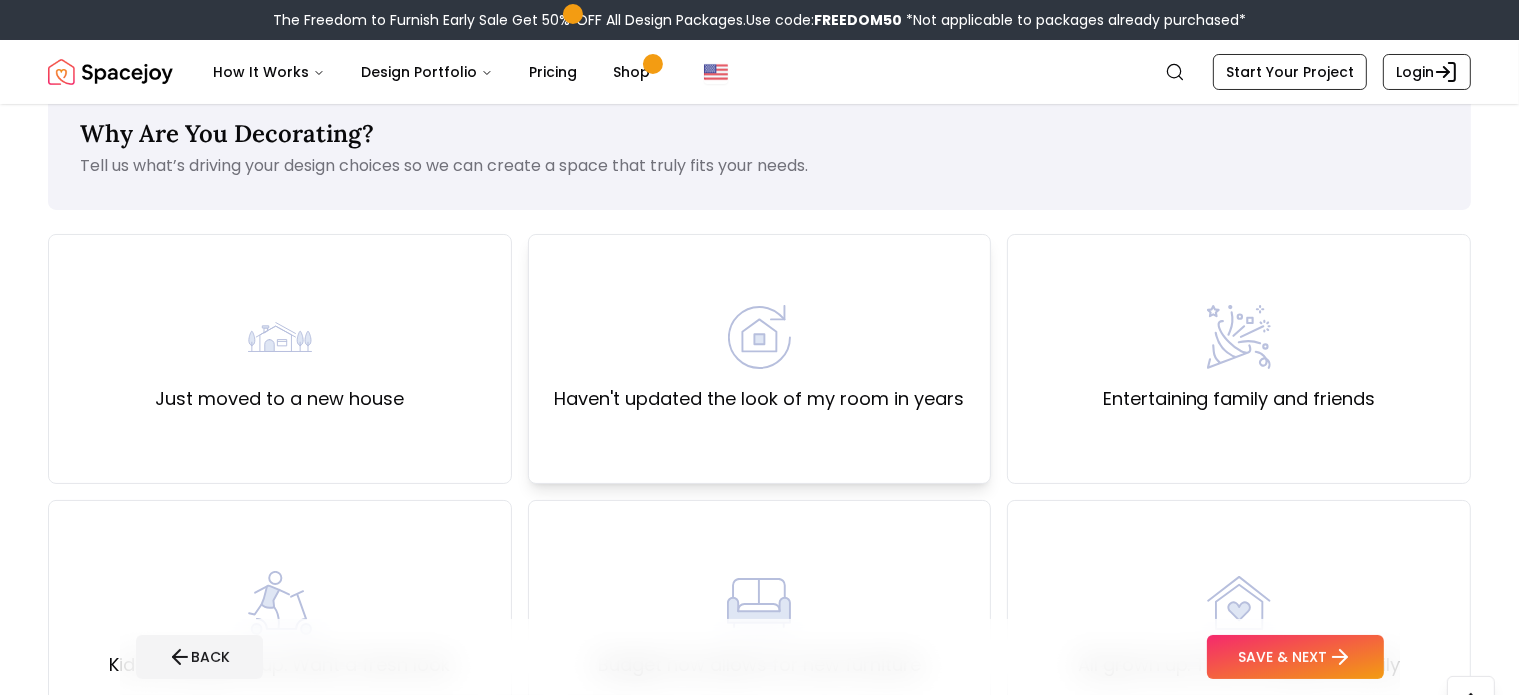 scroll, scrollTop: 0, scrollLeft: 0, axis: both 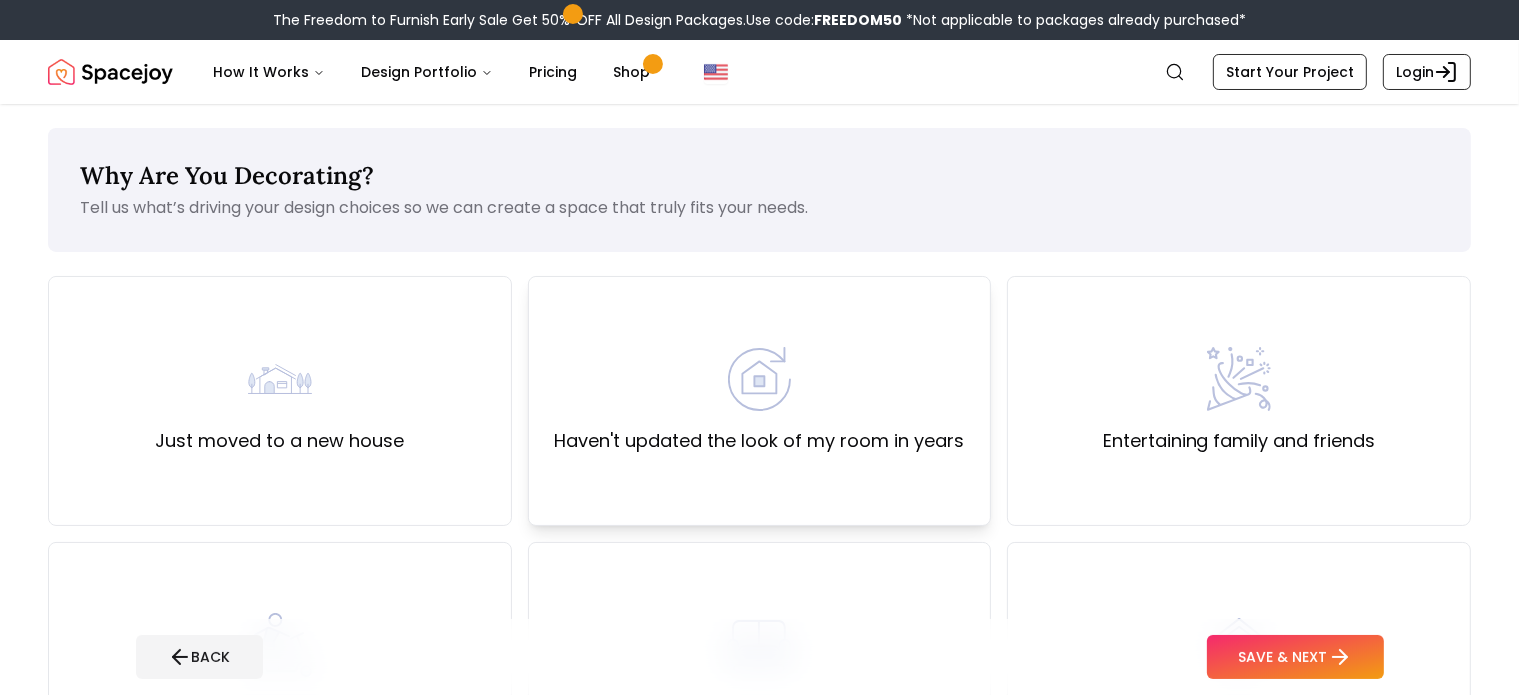 click on "Haven't updated the look of my room in years" at bounding box center [759, 441] 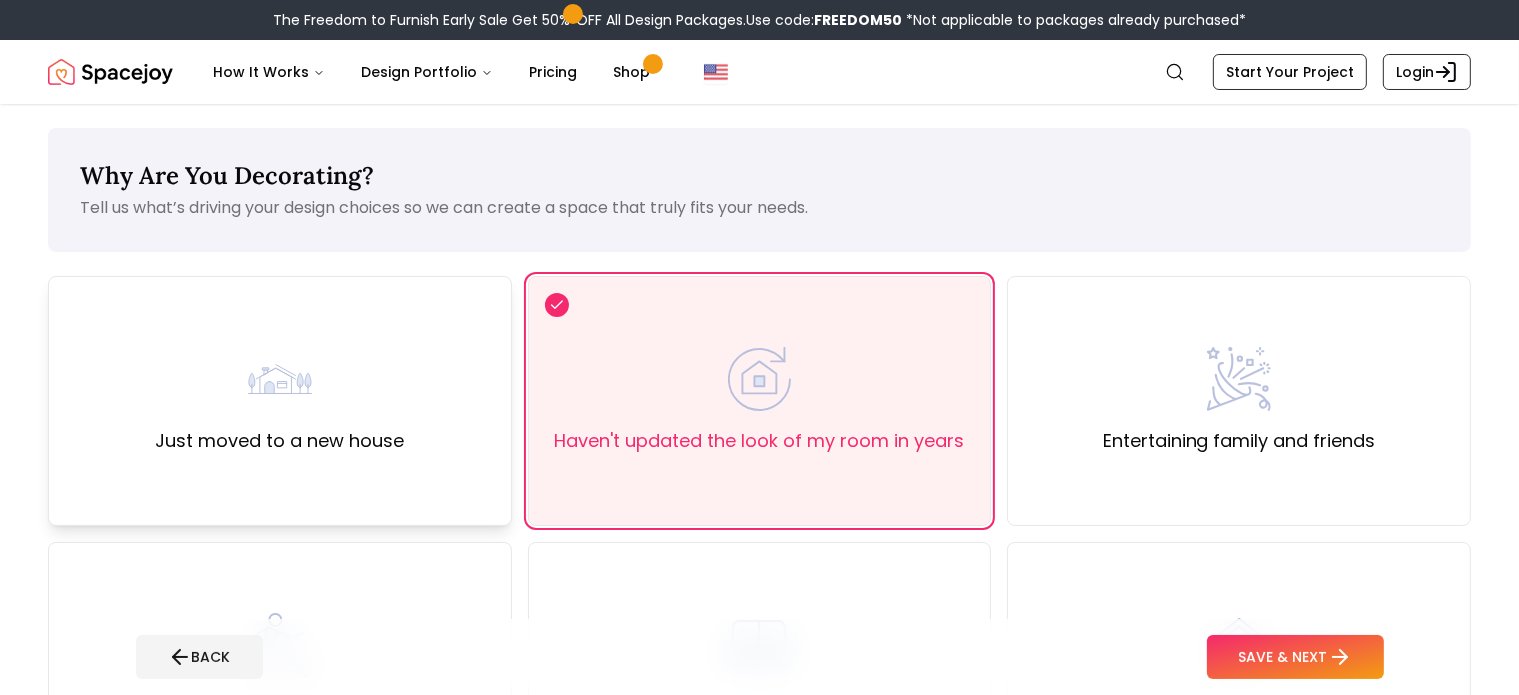 click on "Just moved to a new house" at bounding box center [279, 401] 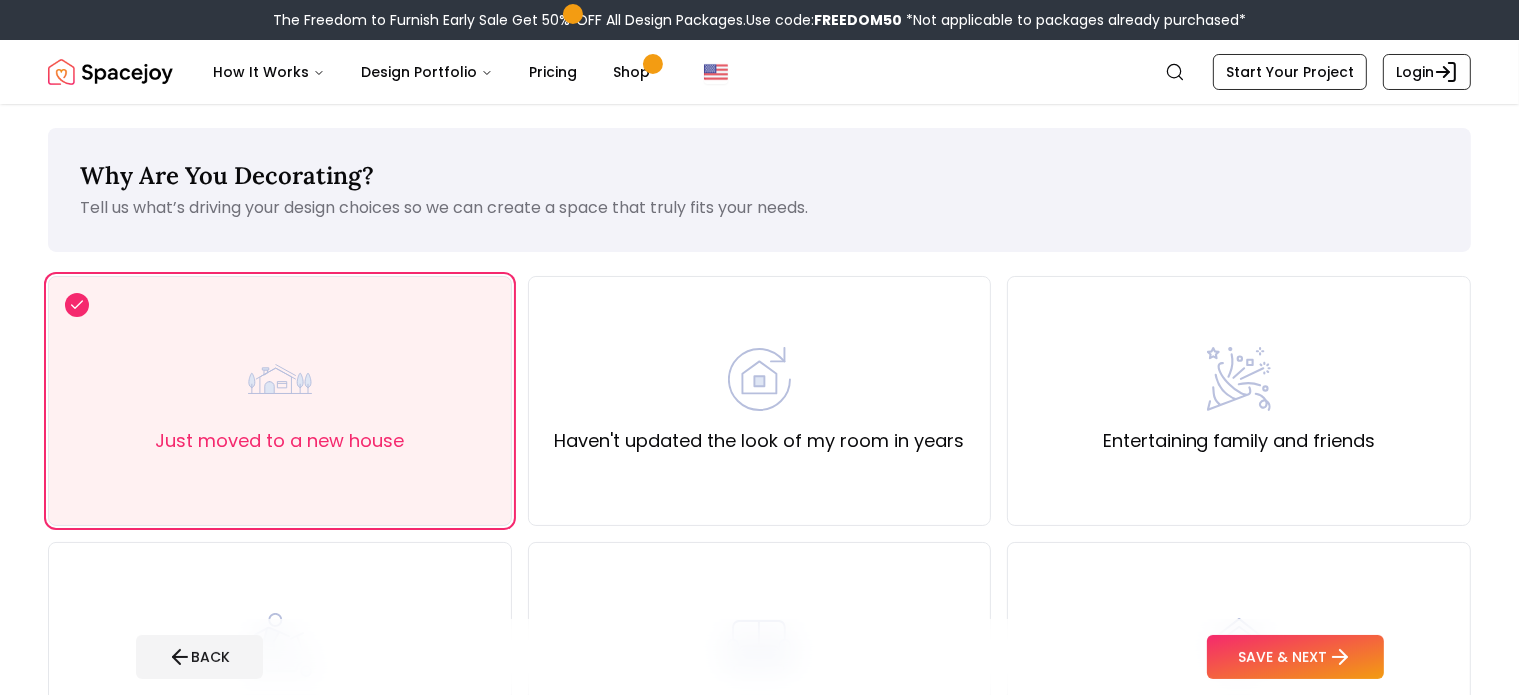 click on "BACK SAVE & NEXT" at bounding box center (760, 657) 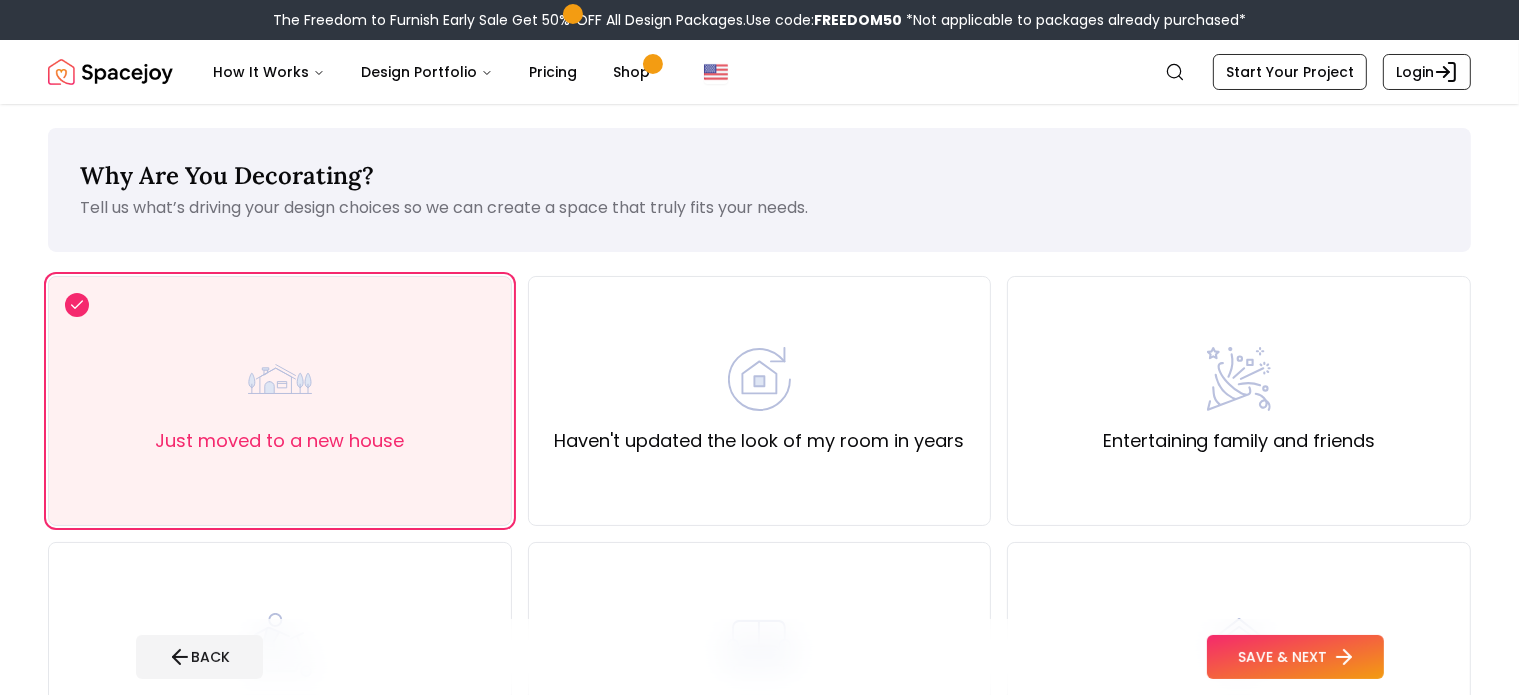 click on "SAVE & NEXT" at bounding box center (1295, 657) 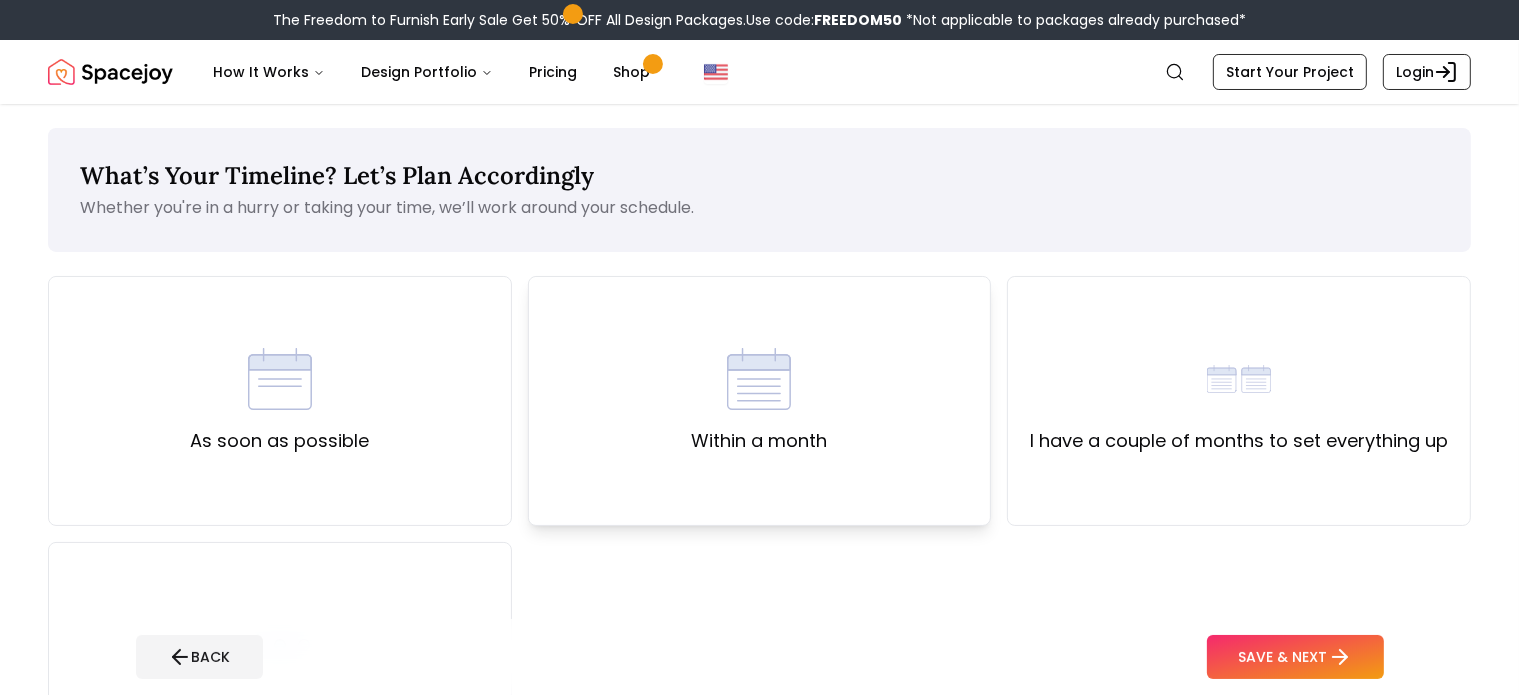 click on "Within a month" at bounding box center [760, 401] 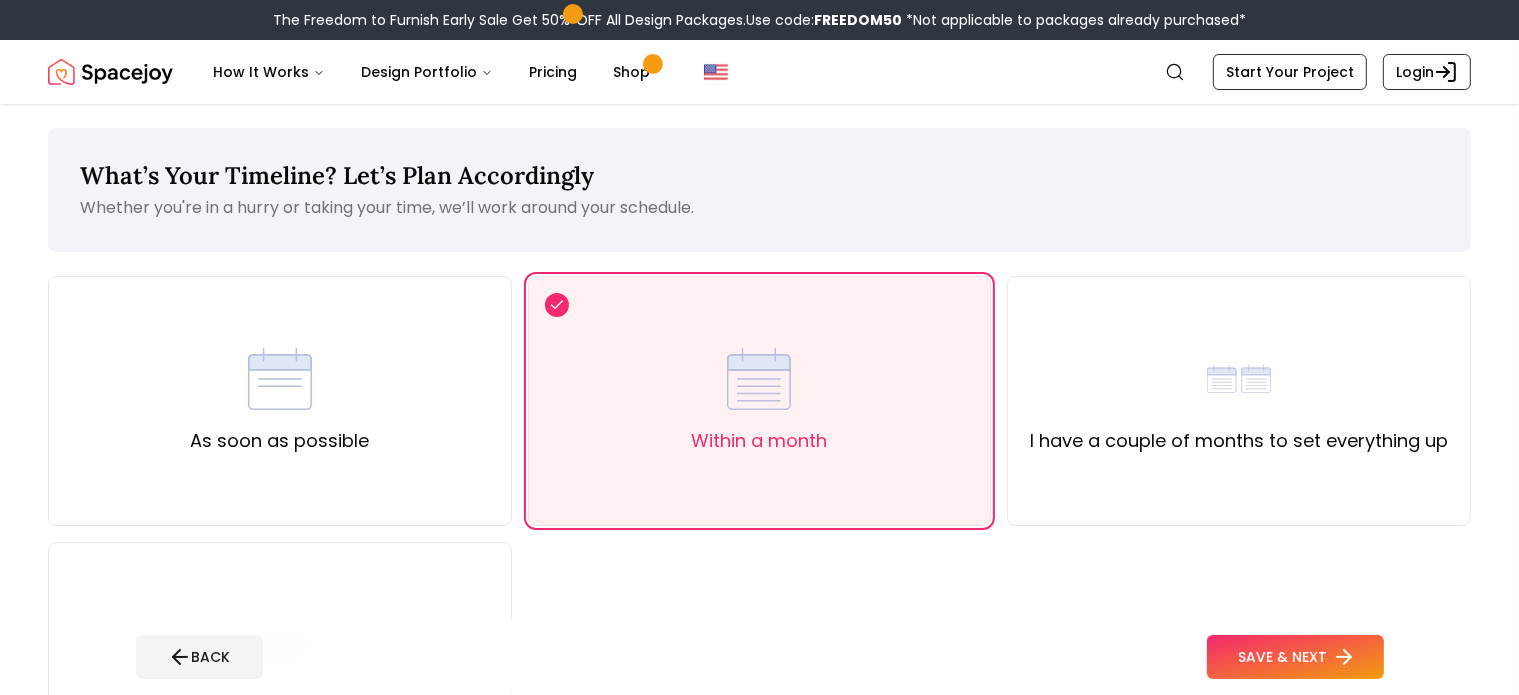 click on "SAVE & NEXT" at bounding box center [1295, 657] 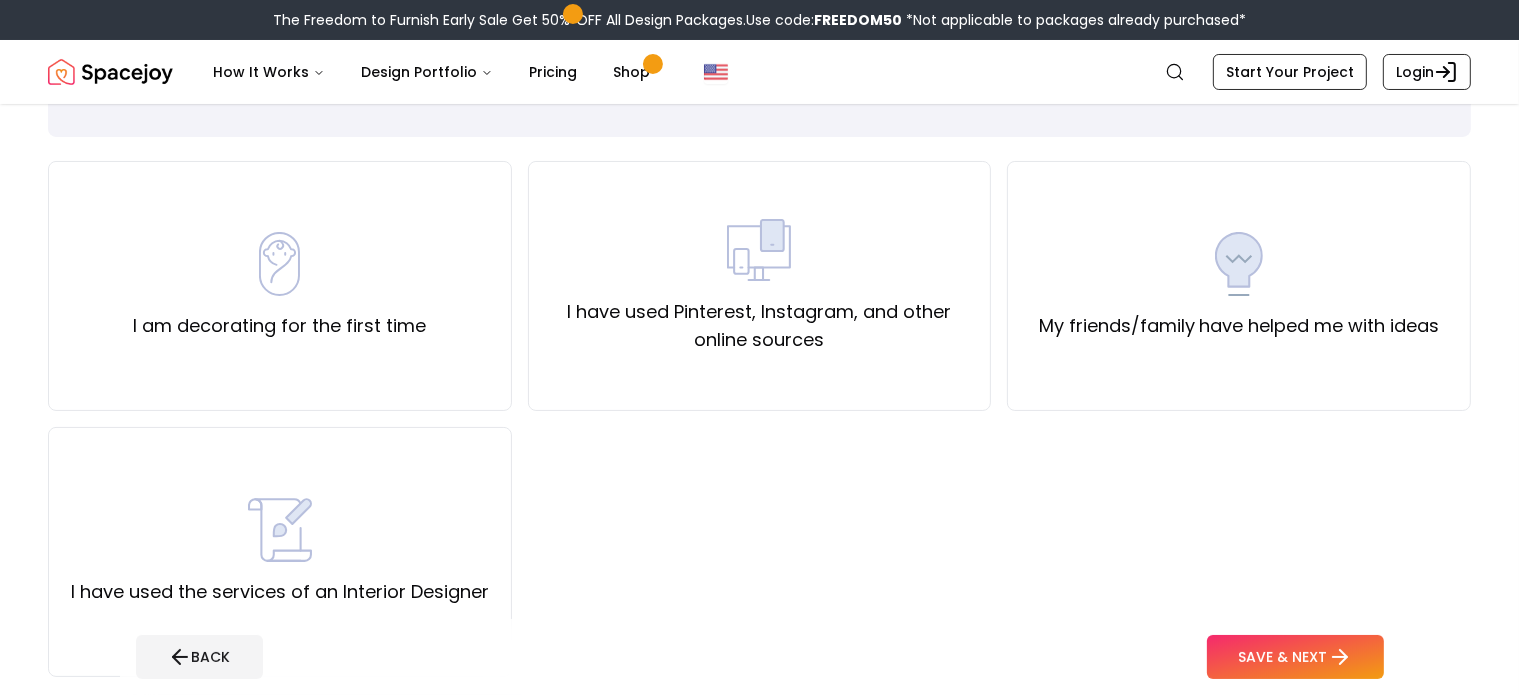 scroll, scrollTop: 116, scrollLeft: 0, axis: vertical 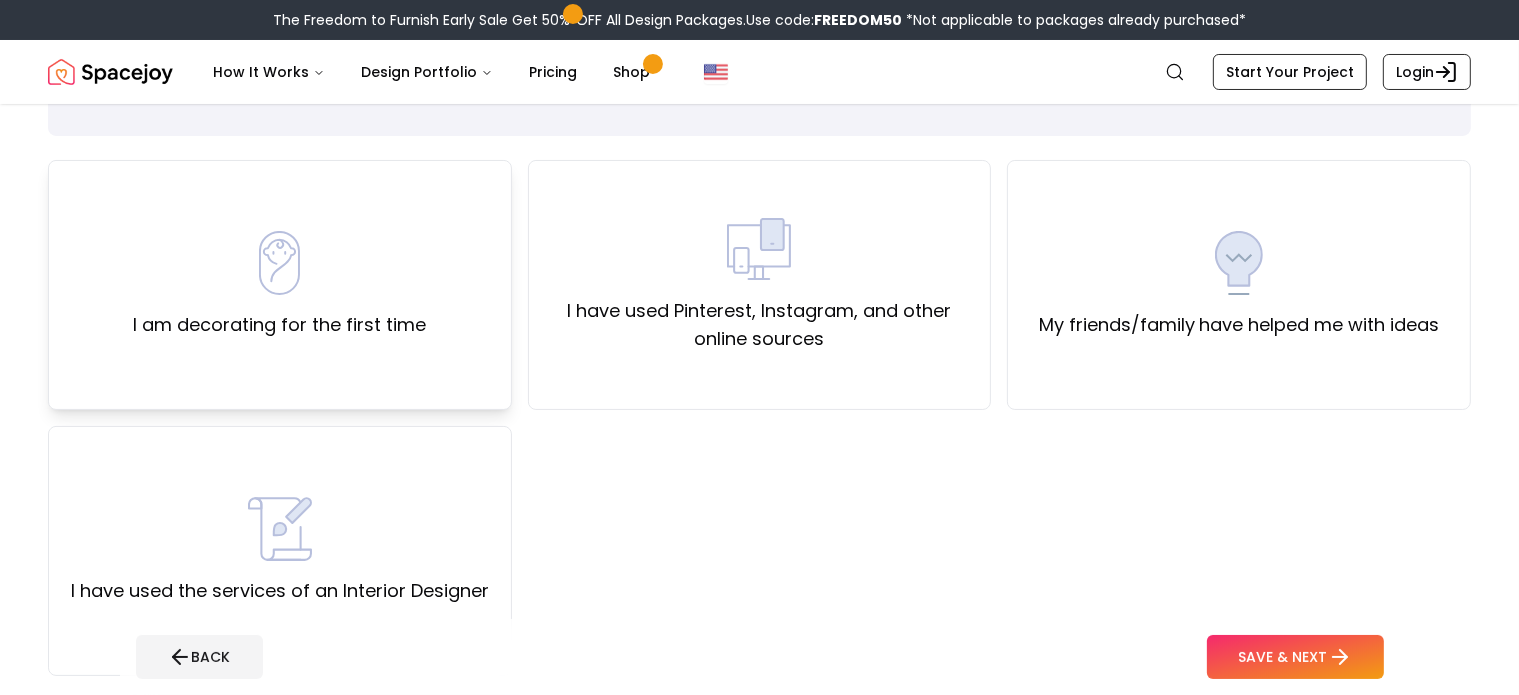 click on "I am decorating for the first time" at bounding box center [279, 325] 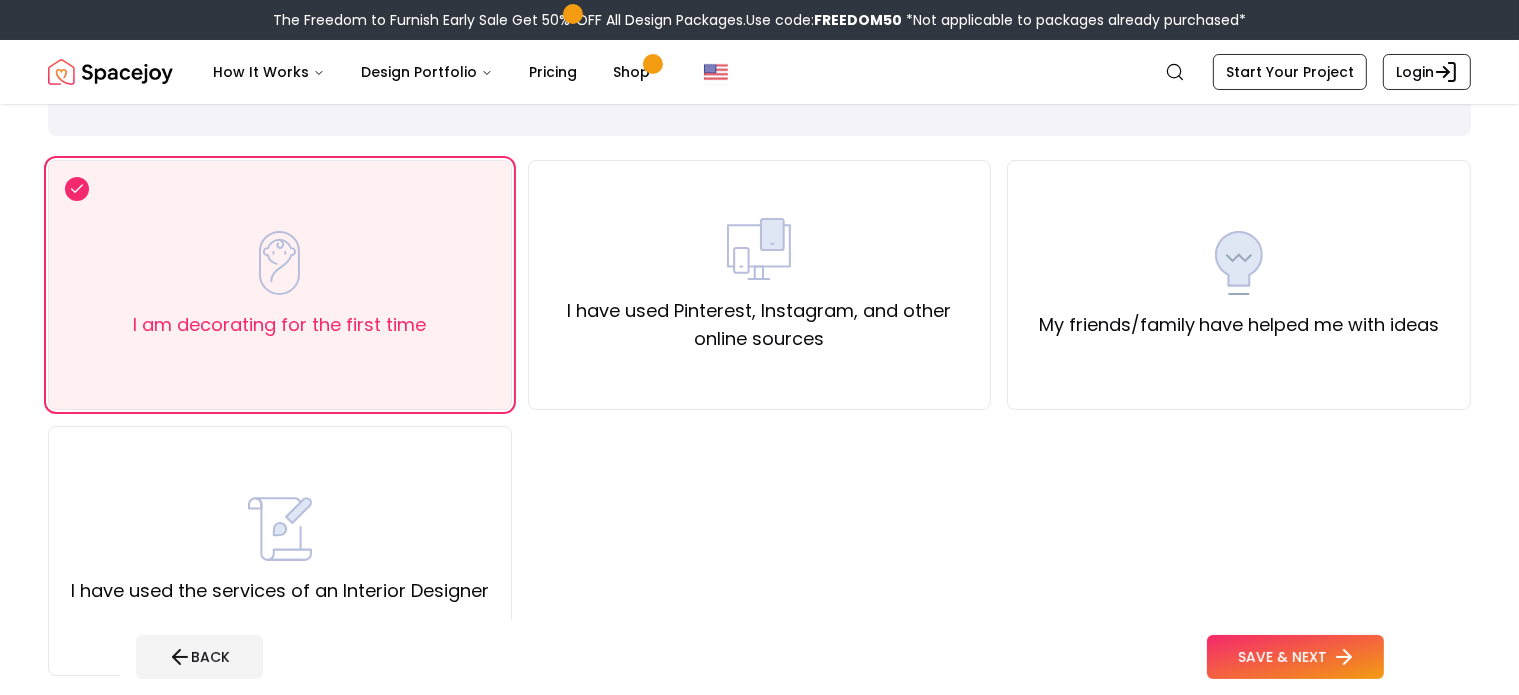 click on "SAVE & NEXT" at bounding box center (1295, 657) 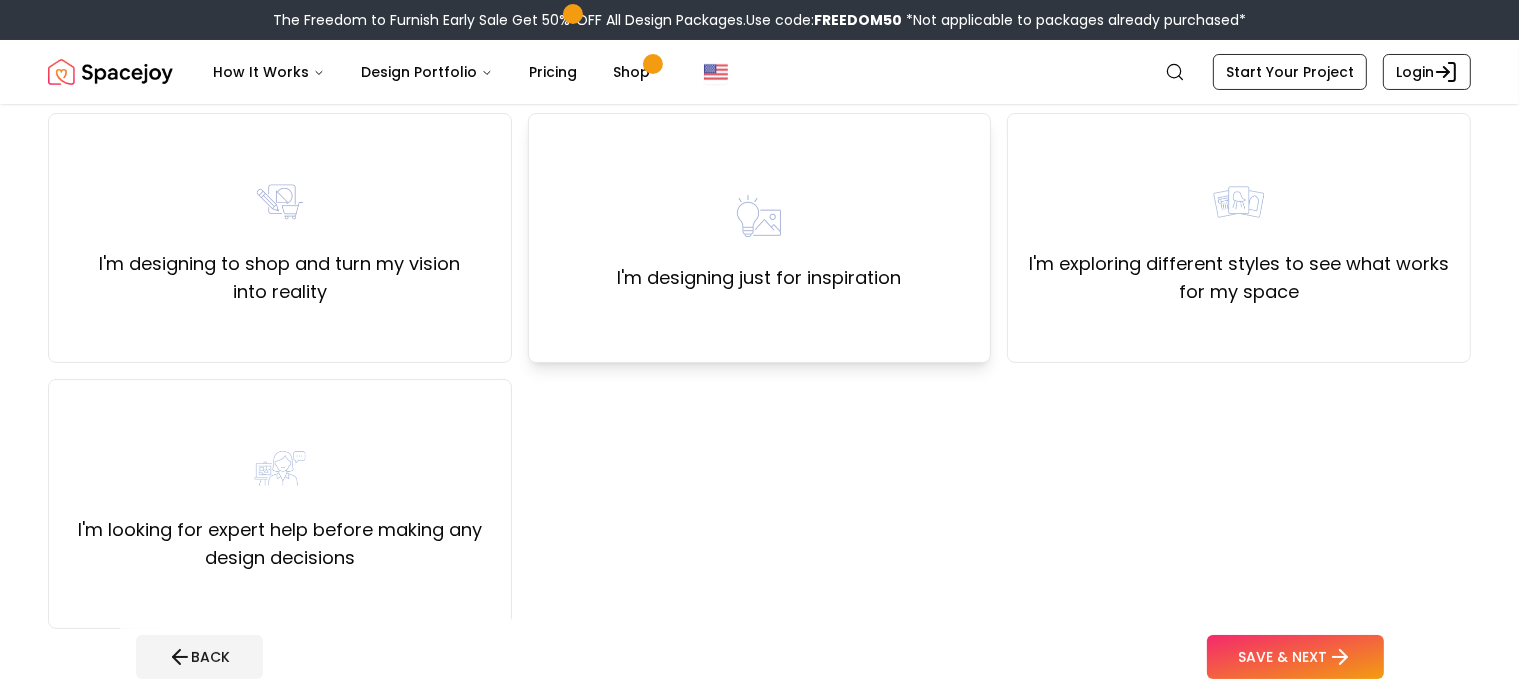 scroll, scrollTop: 164, scrollLeft: 0, axis: vertical 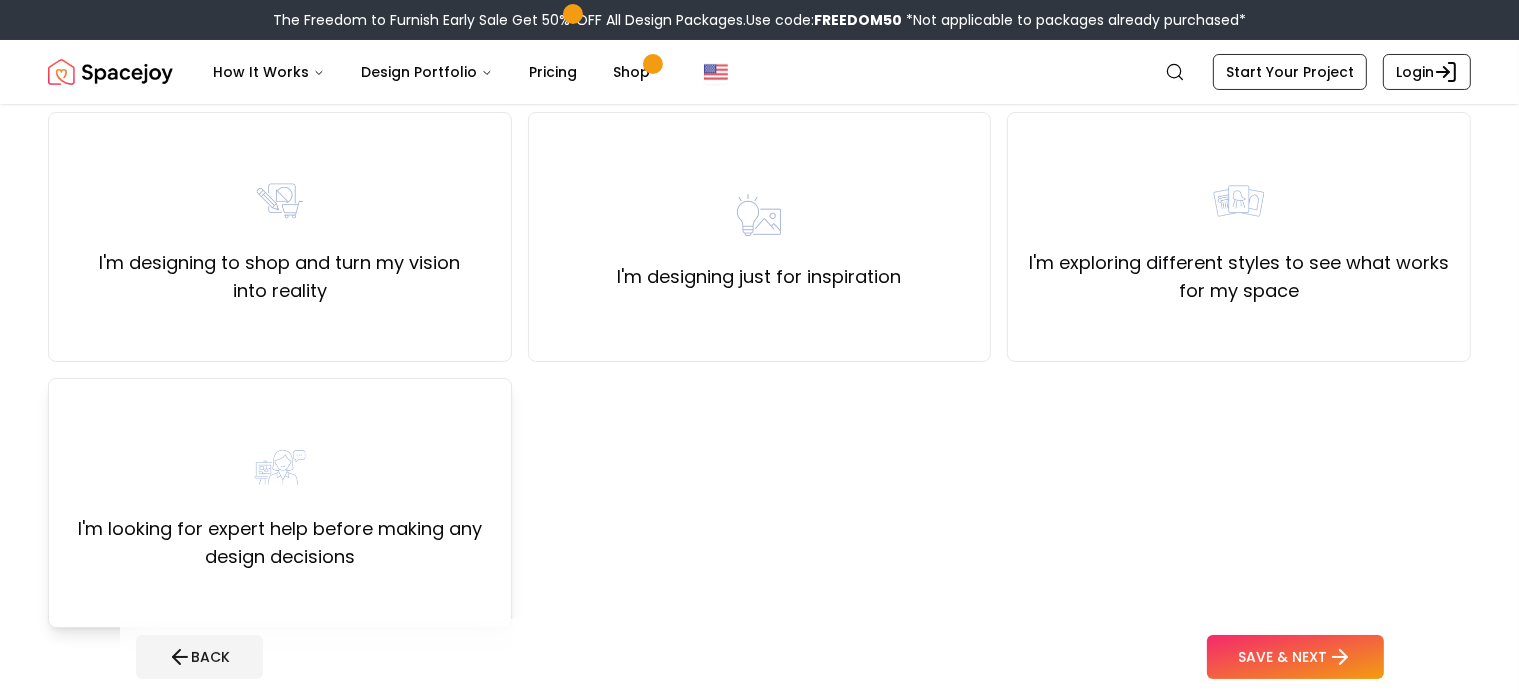 click at bounding box center [280, 467] 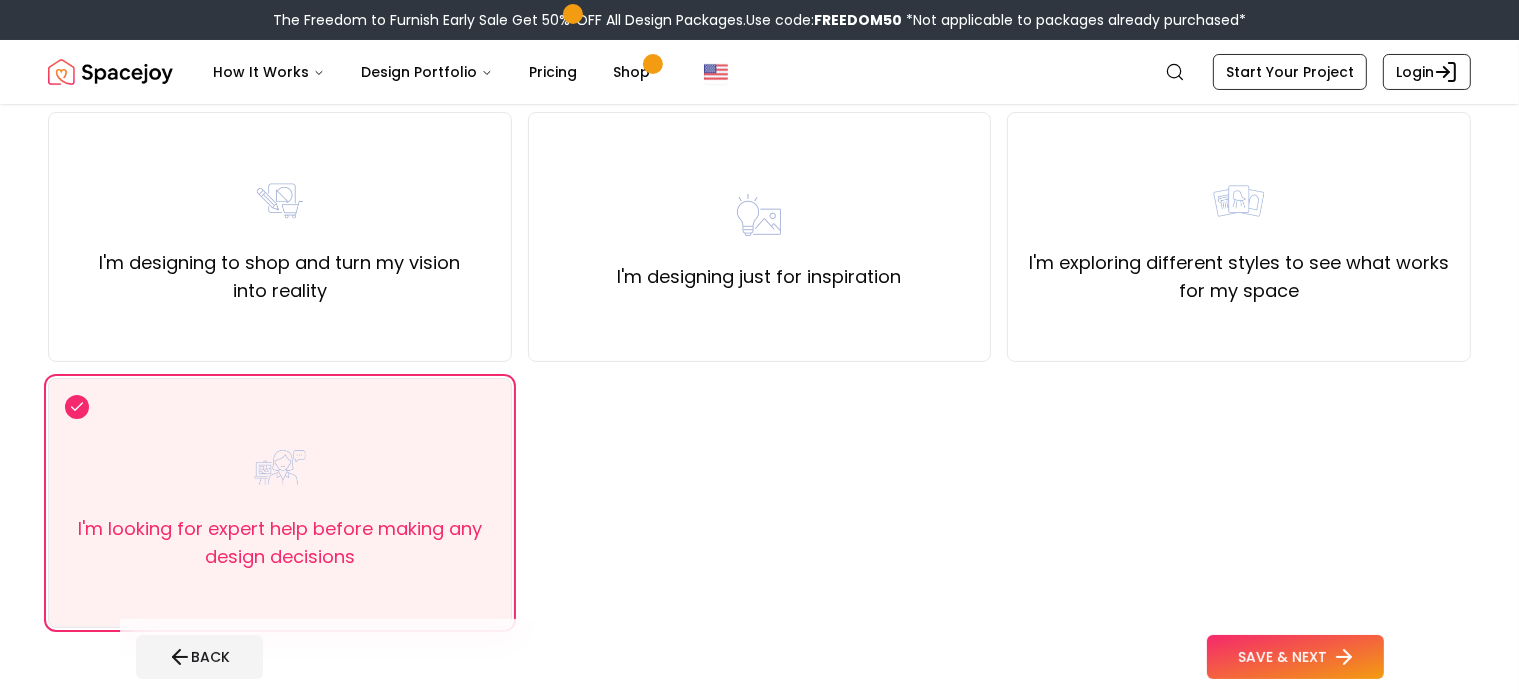 click on "SAVE & NEXT" at bounding box center (1295, 657) 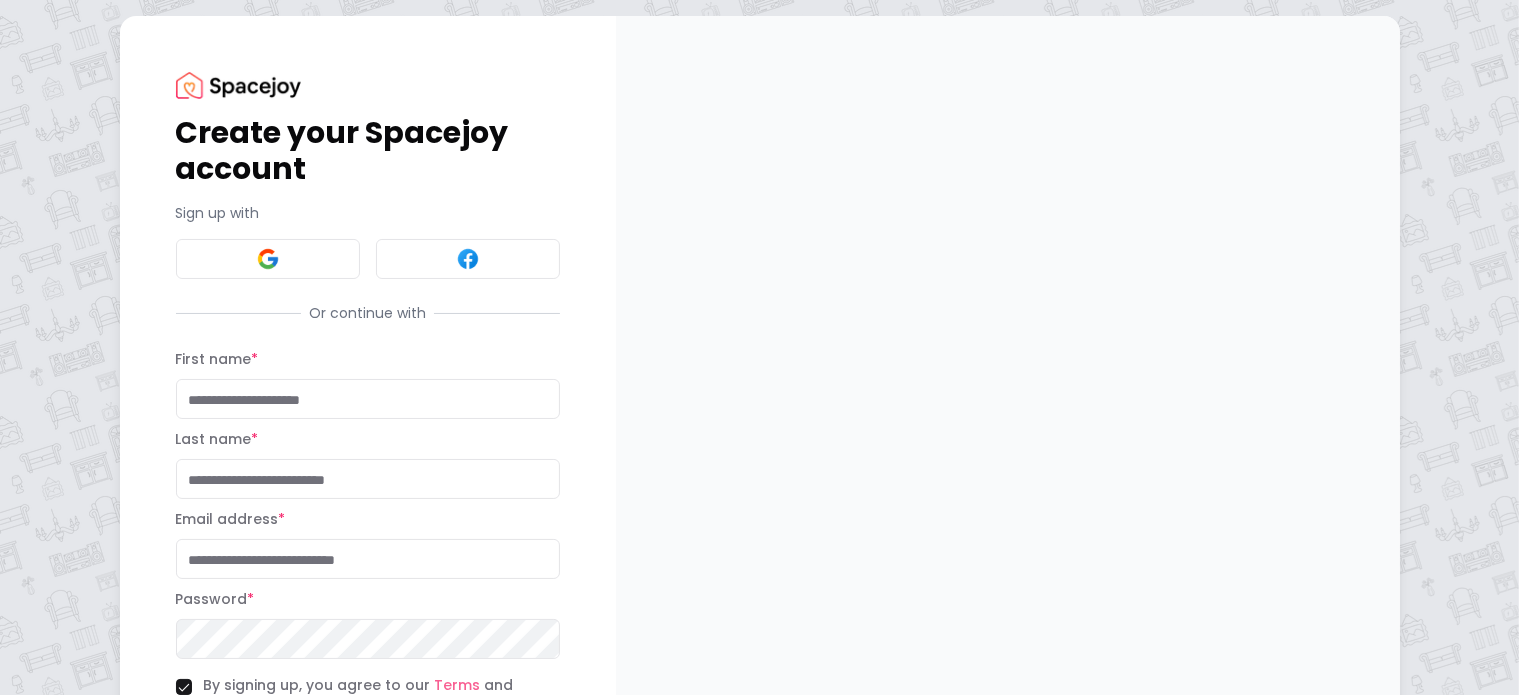 scroll, scrollTop: 202, scrollLeft: 0, axis: vertical 